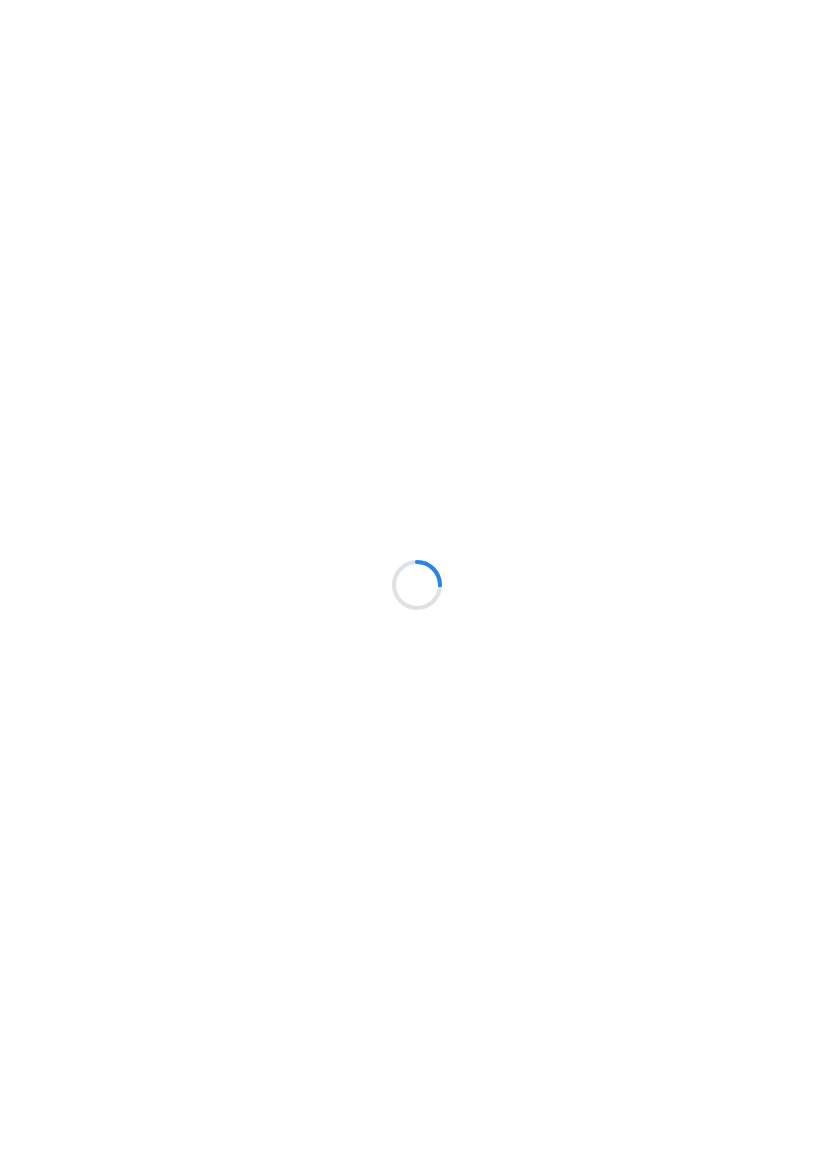 scroll, scrollTop: 0, scrollLeft: 0, axis: both 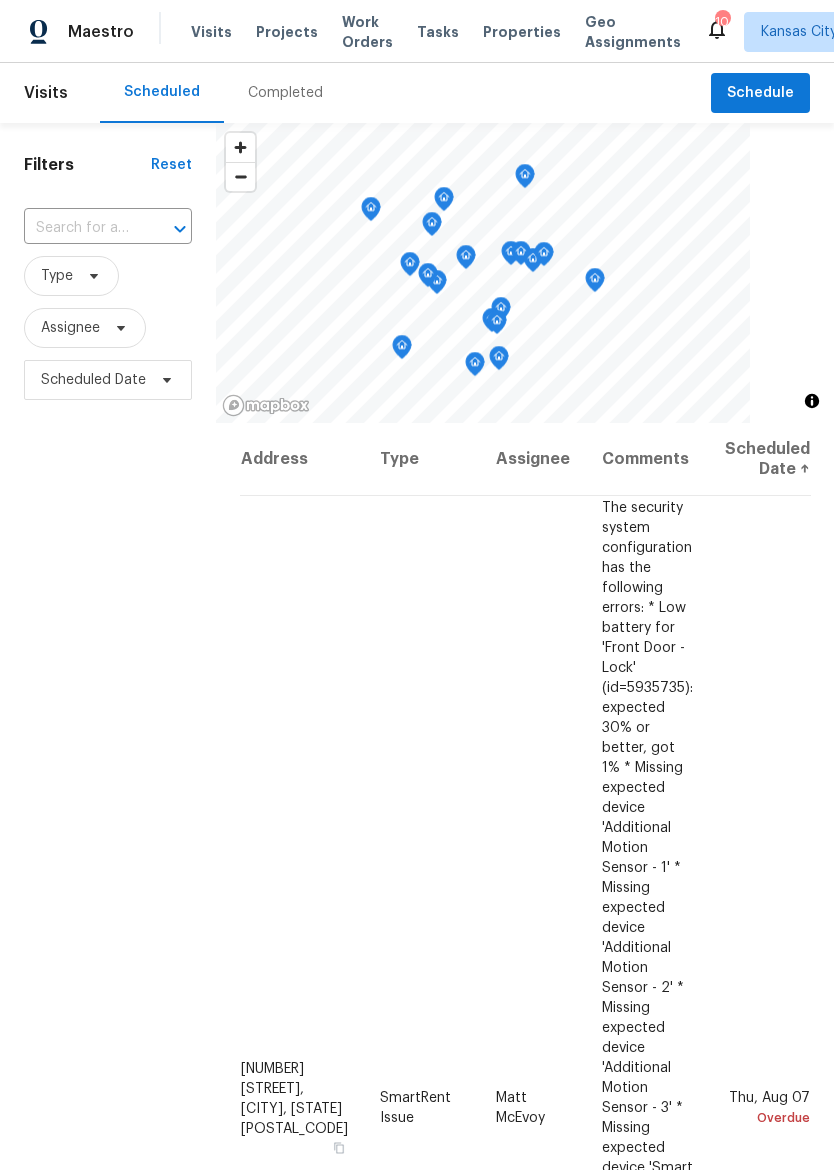 click on "Properties" at bounding box center [522, 32] 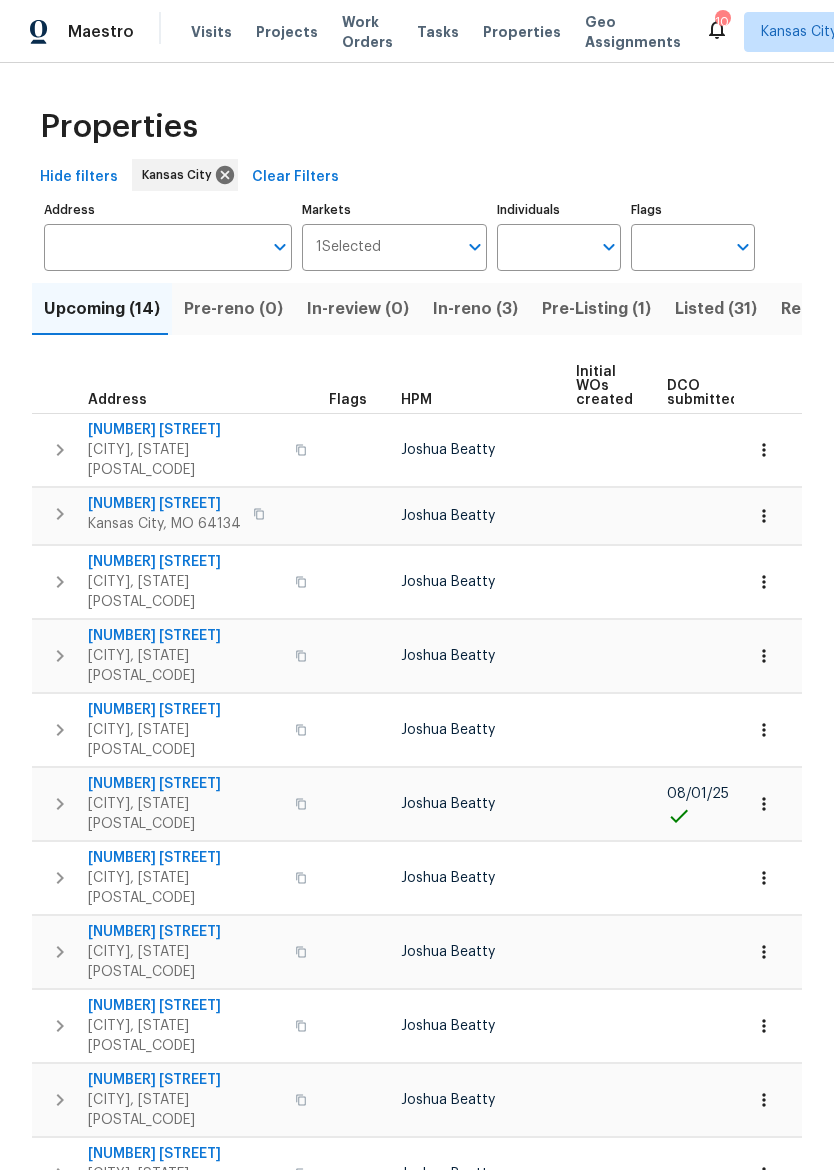 click on "[NUMBER] [STREET]" at bounding box center (185, 430) 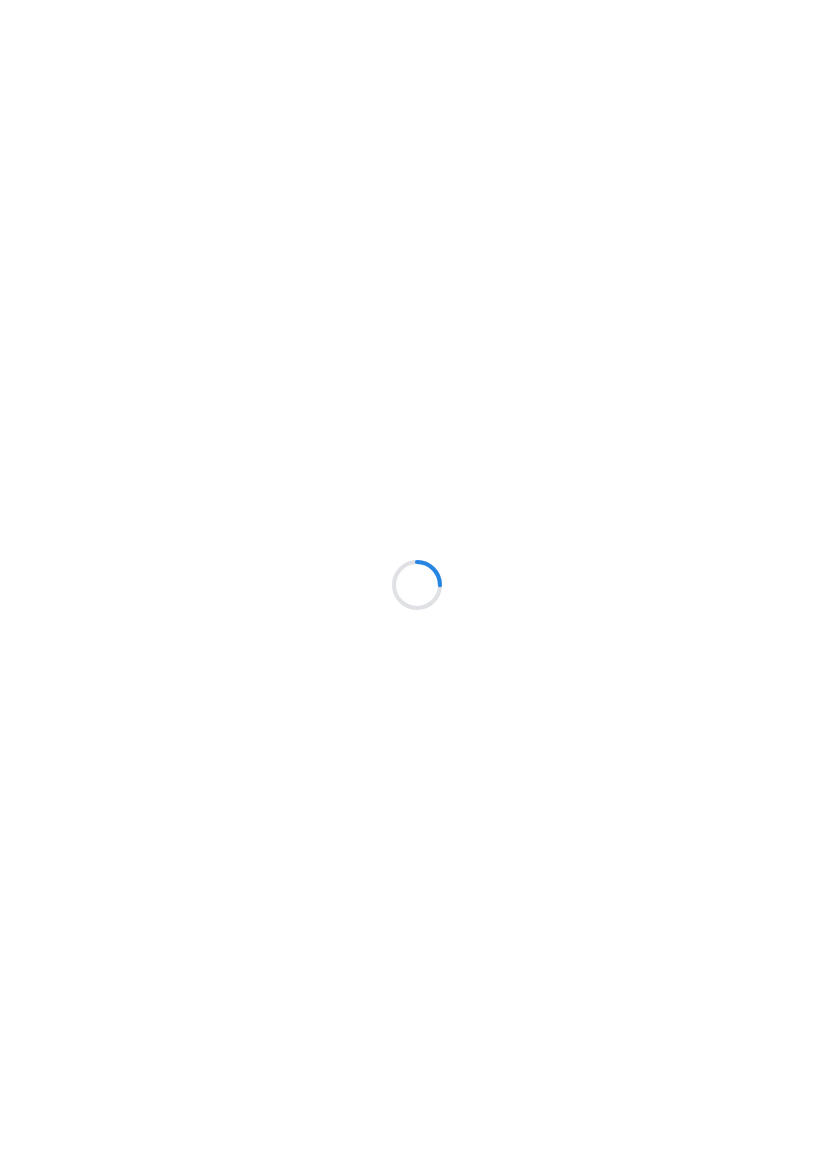 scroll, scrollTop: 0, scrollLeft: 0, axis: both 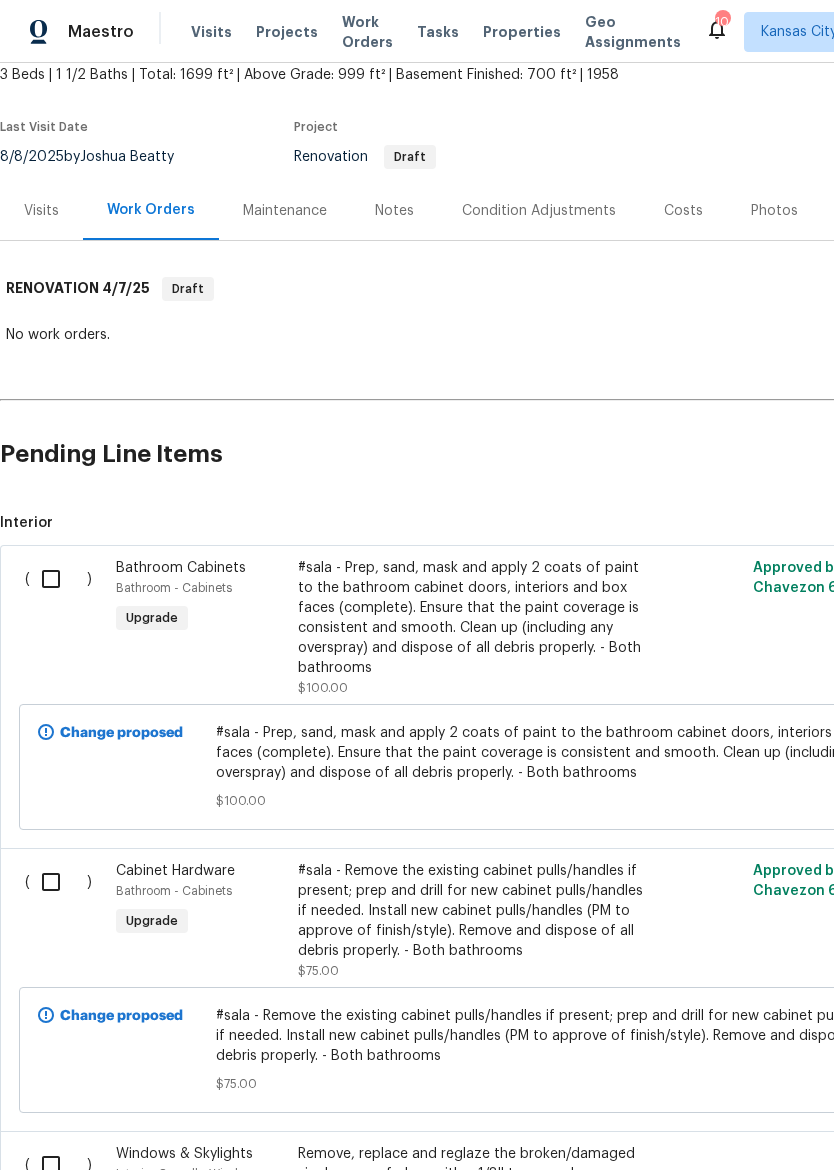 click at bounding box center [58, 579] 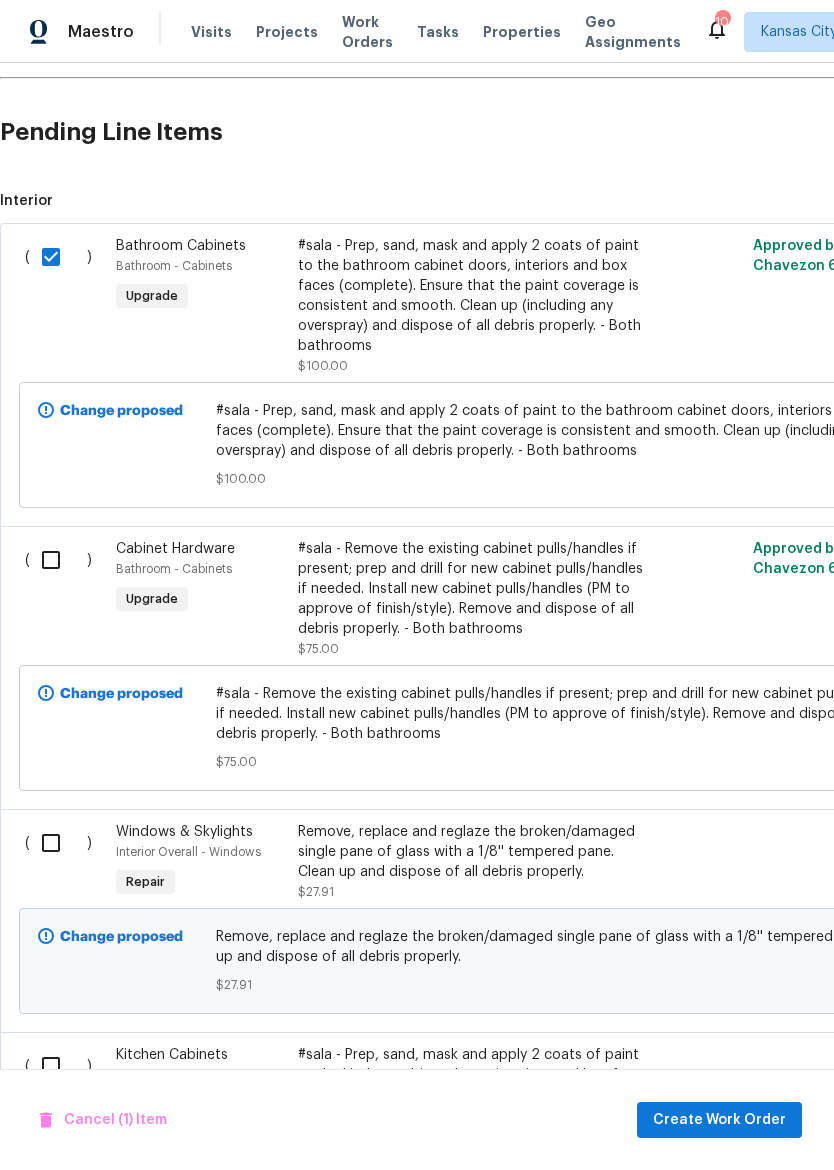 scroll, scrollTop: 444, scrollLeft: 0, axis: vertical 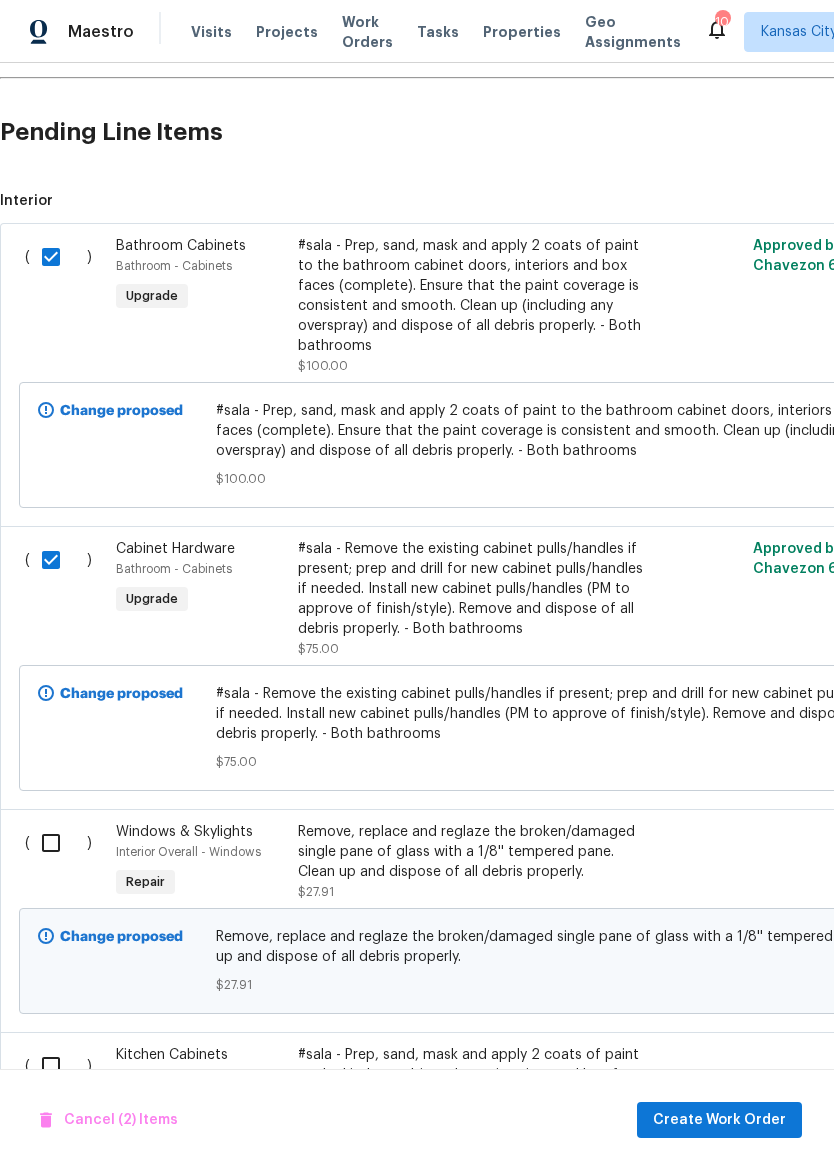 click at bounding box center (58, 843) 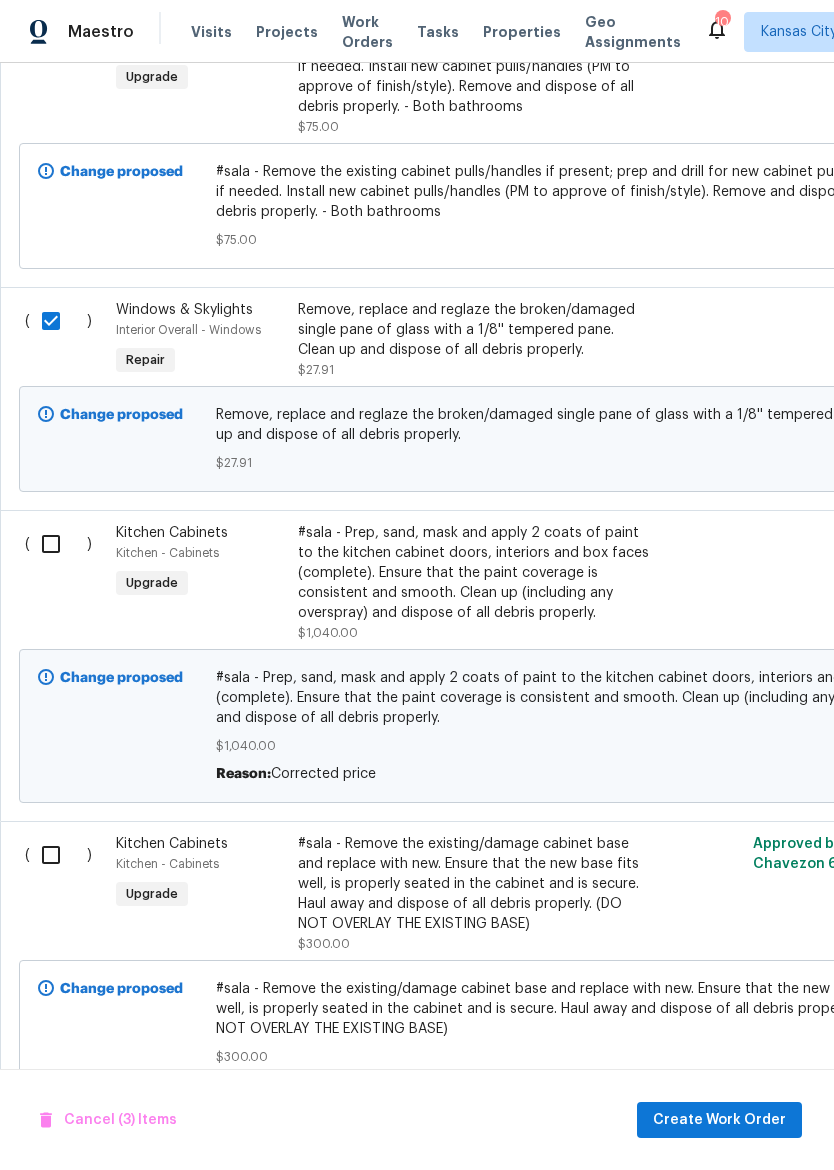 scroll, scrollTop: 968, scrollLeft: 0, axis: vertical 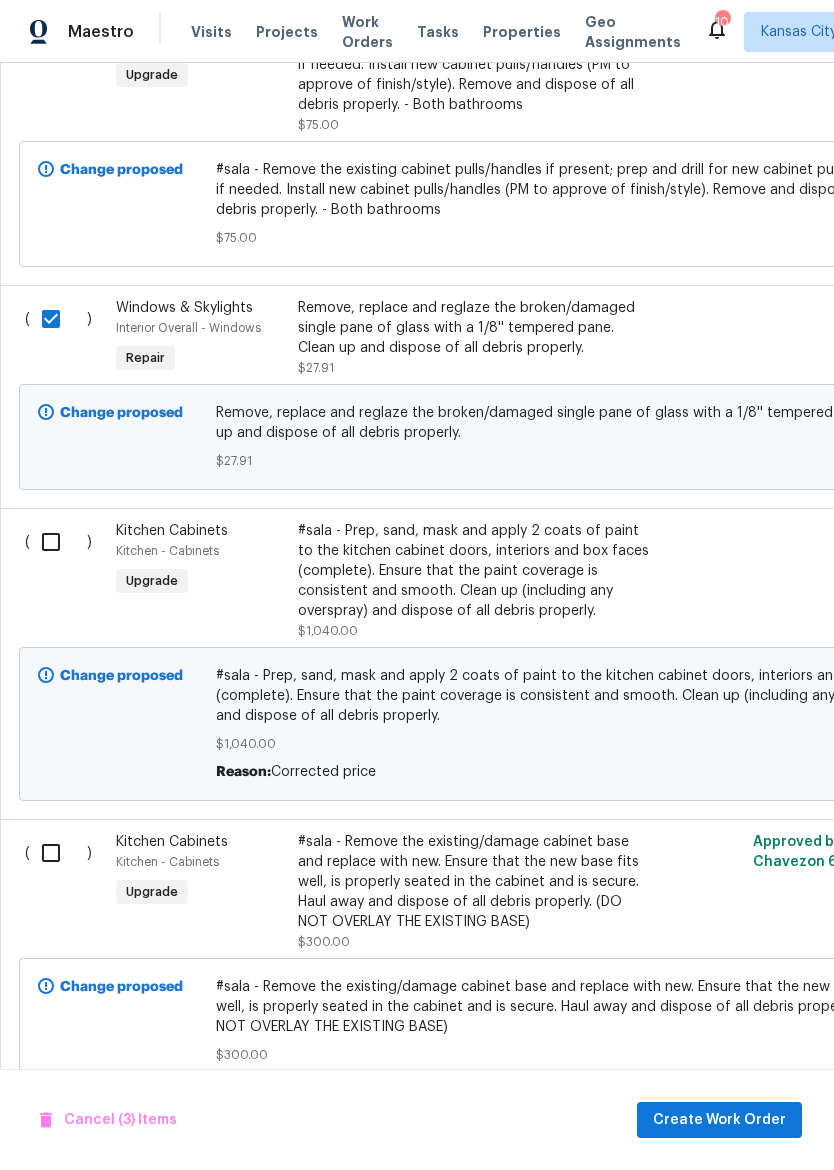 click at bounding box center [58, 542] 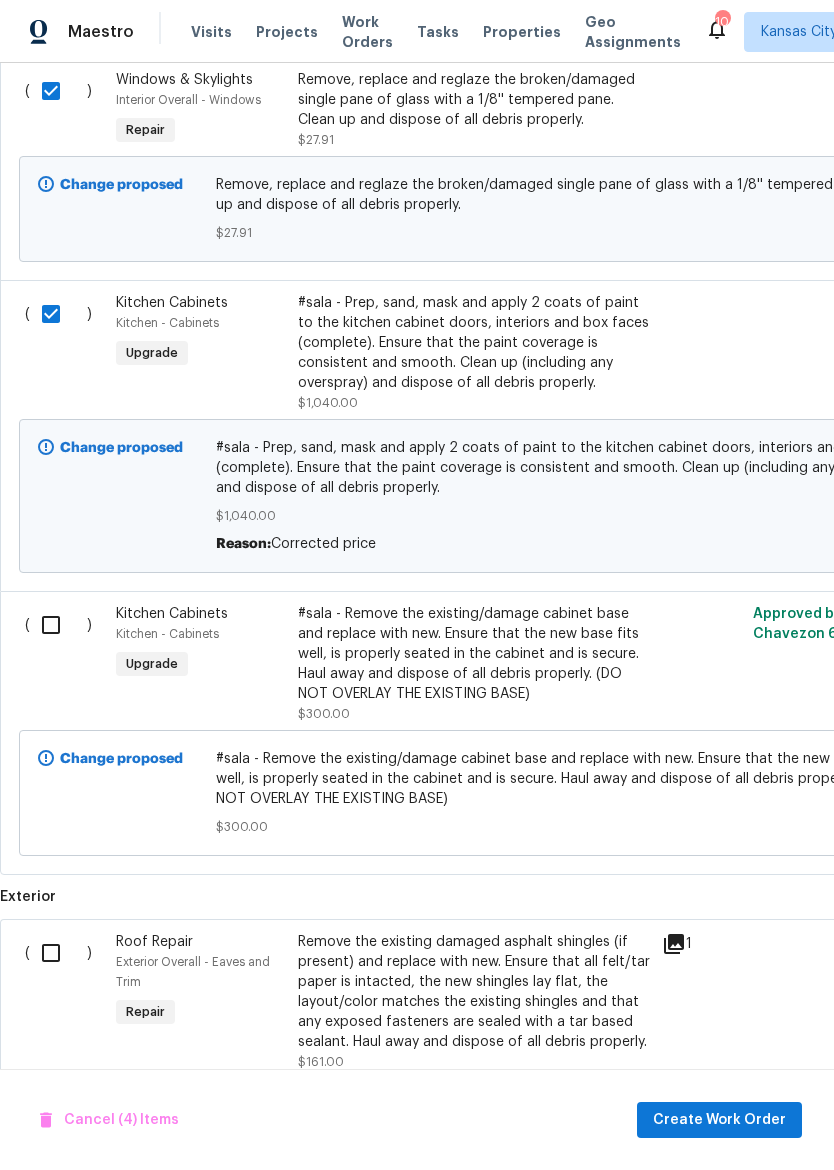 scroll, scrollTop: 1200, scrollLeft: 0, axis: vertical 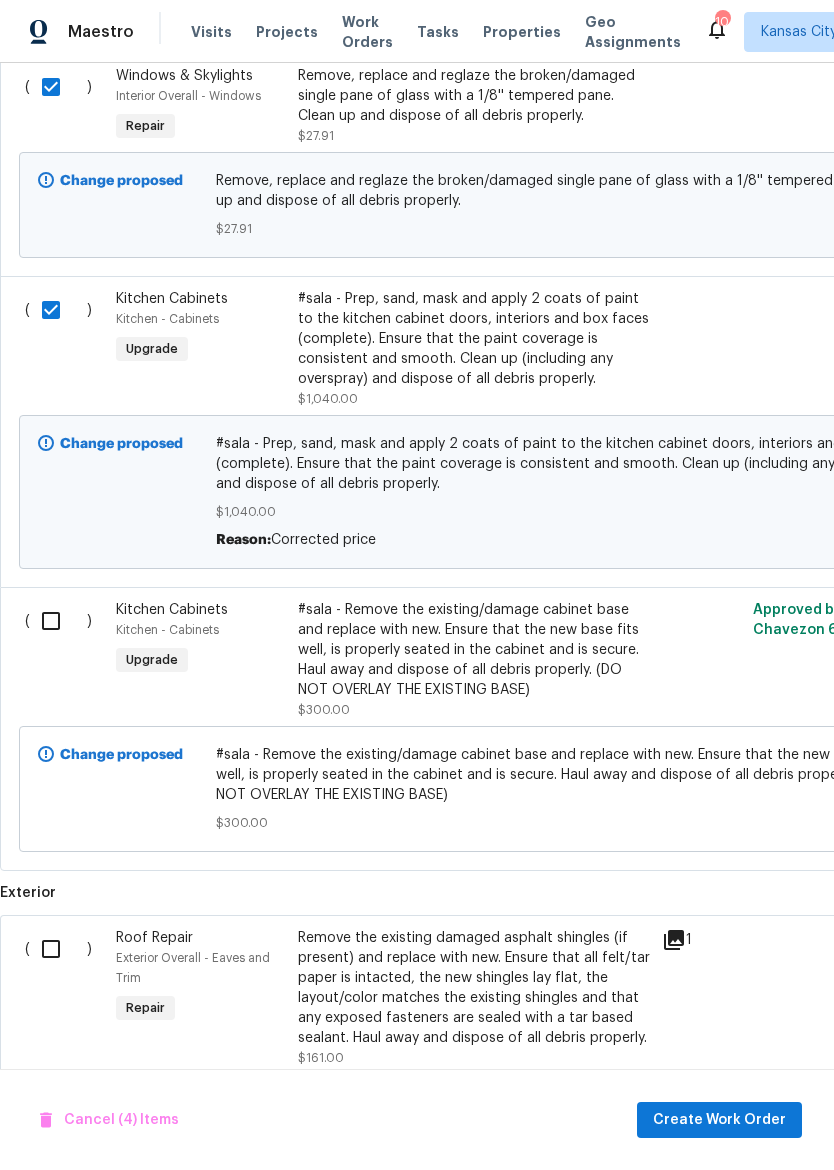 click at bounding box center [58, 621] 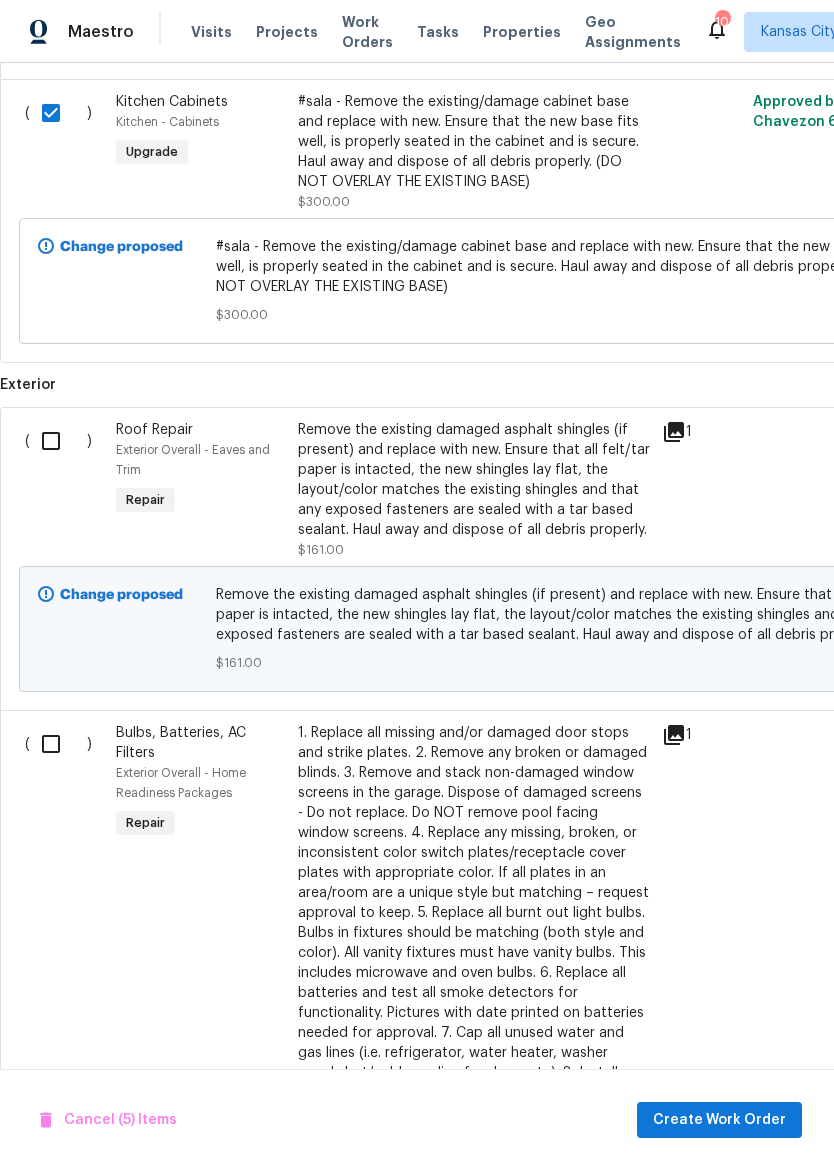 scroll, scrollTop: 1707, scrollLeft: 0, axis: vertical 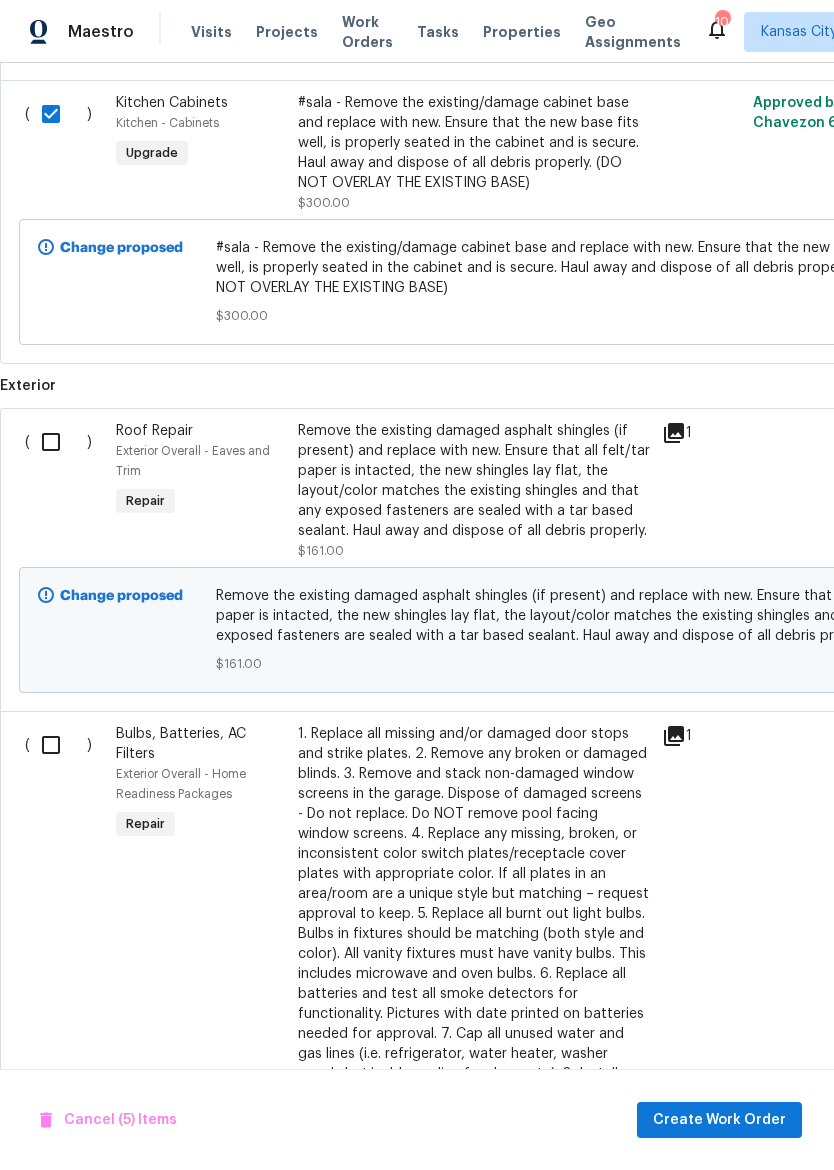 click at bounding box center [58, 442] 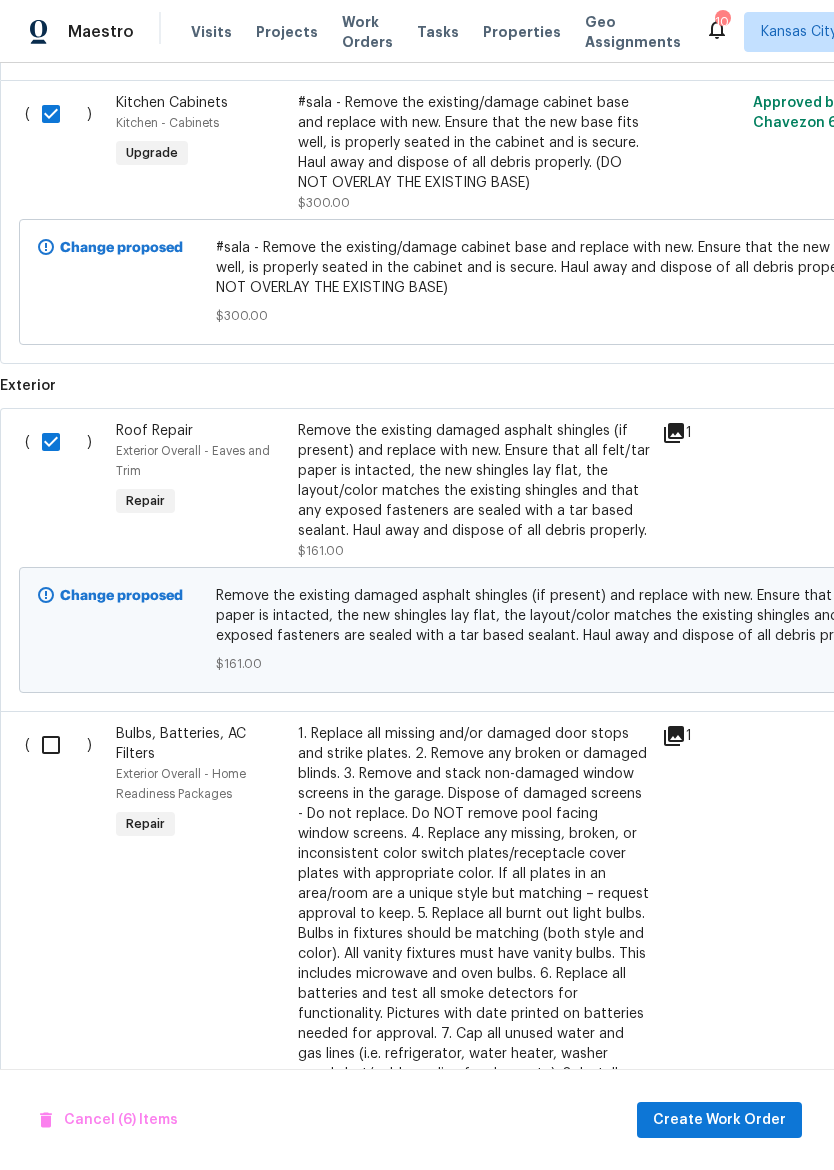 click at bounding box center (58, 745) 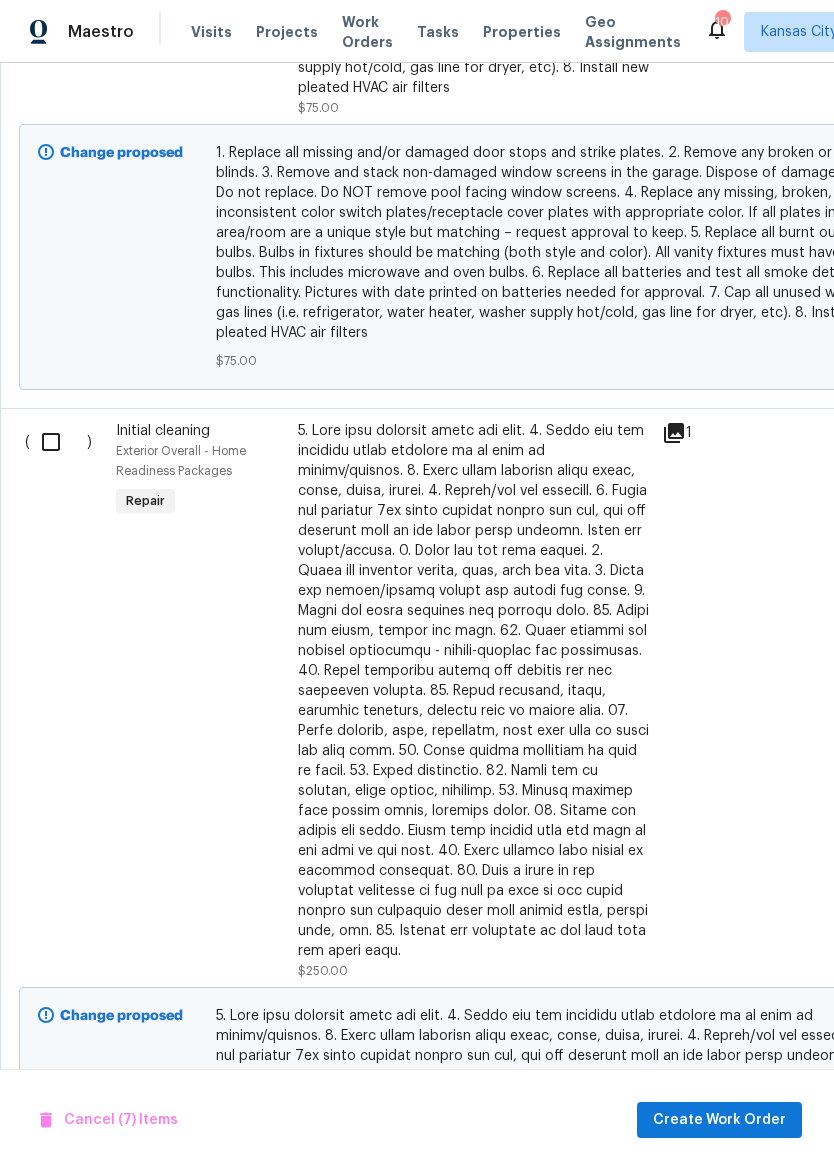 scroll, scrollTop: 2717, scrollLeft: 0, axis: vertical 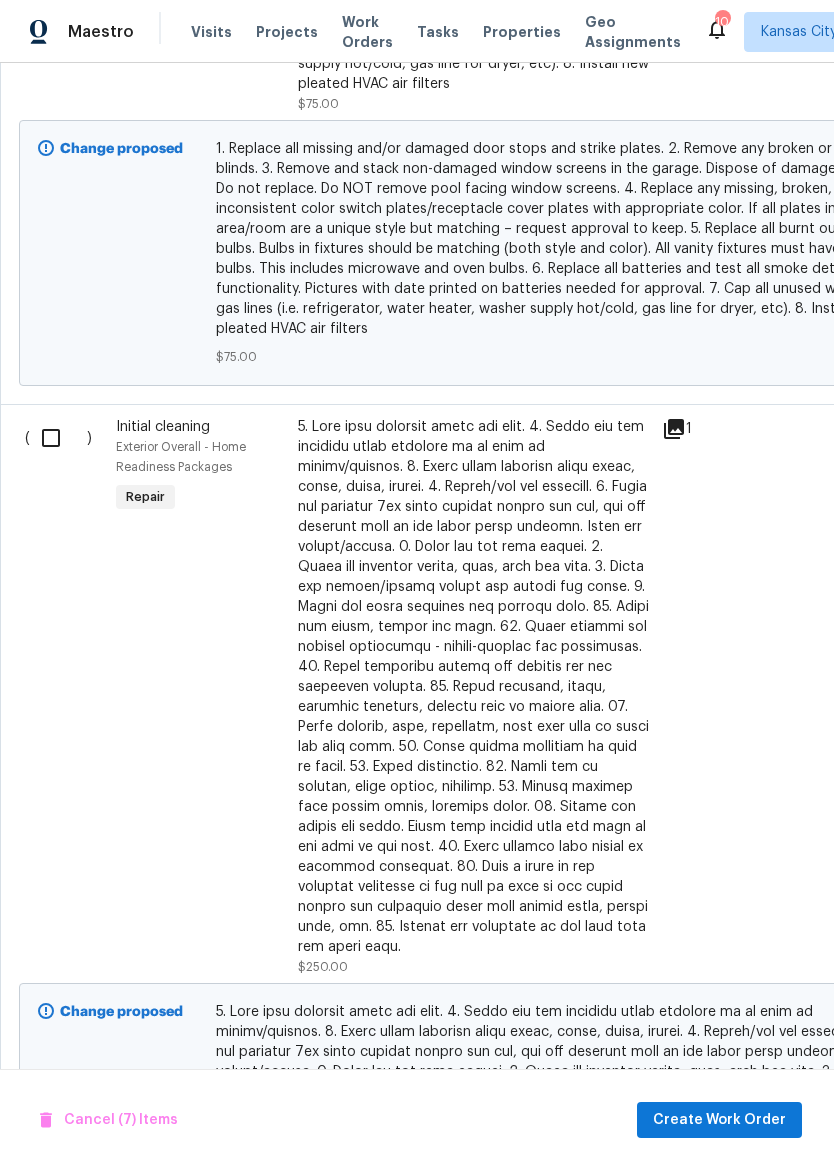 click at bounding box center (58, 438) 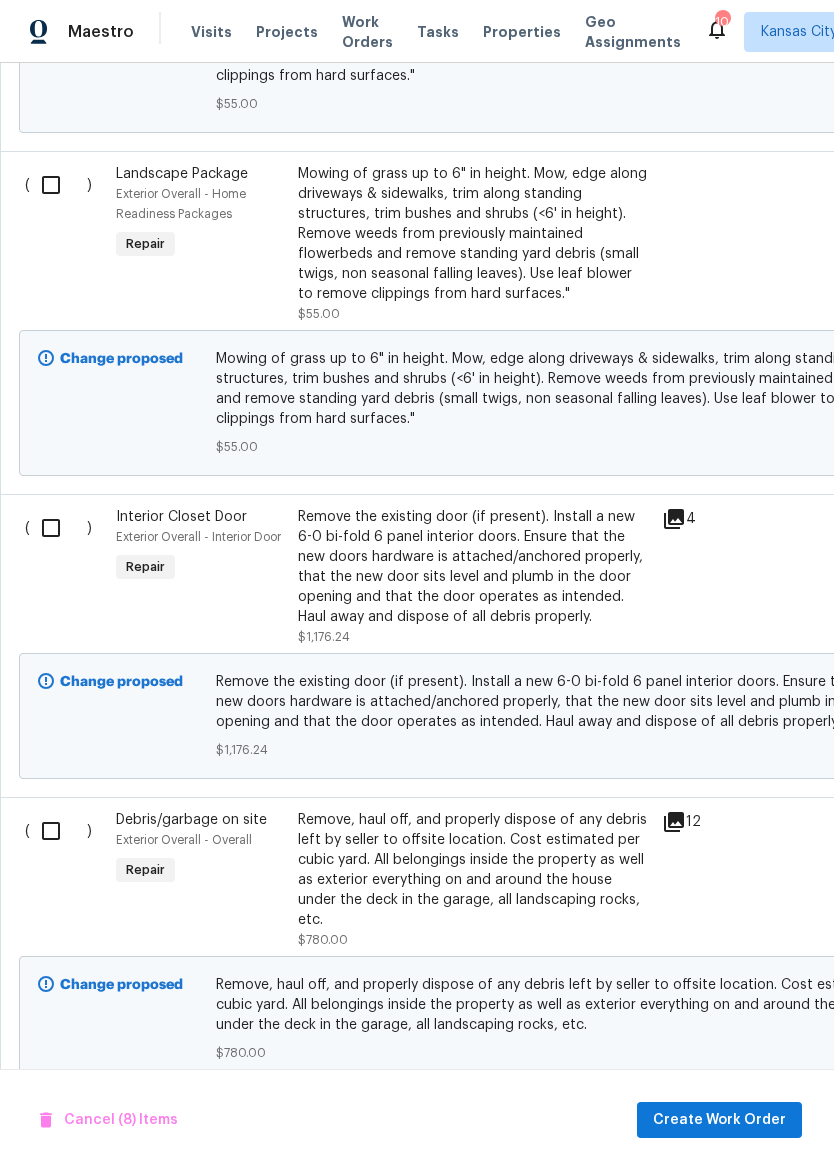 scroll, scrollTop: 4240, scrollLeft: 0, axis: vertical 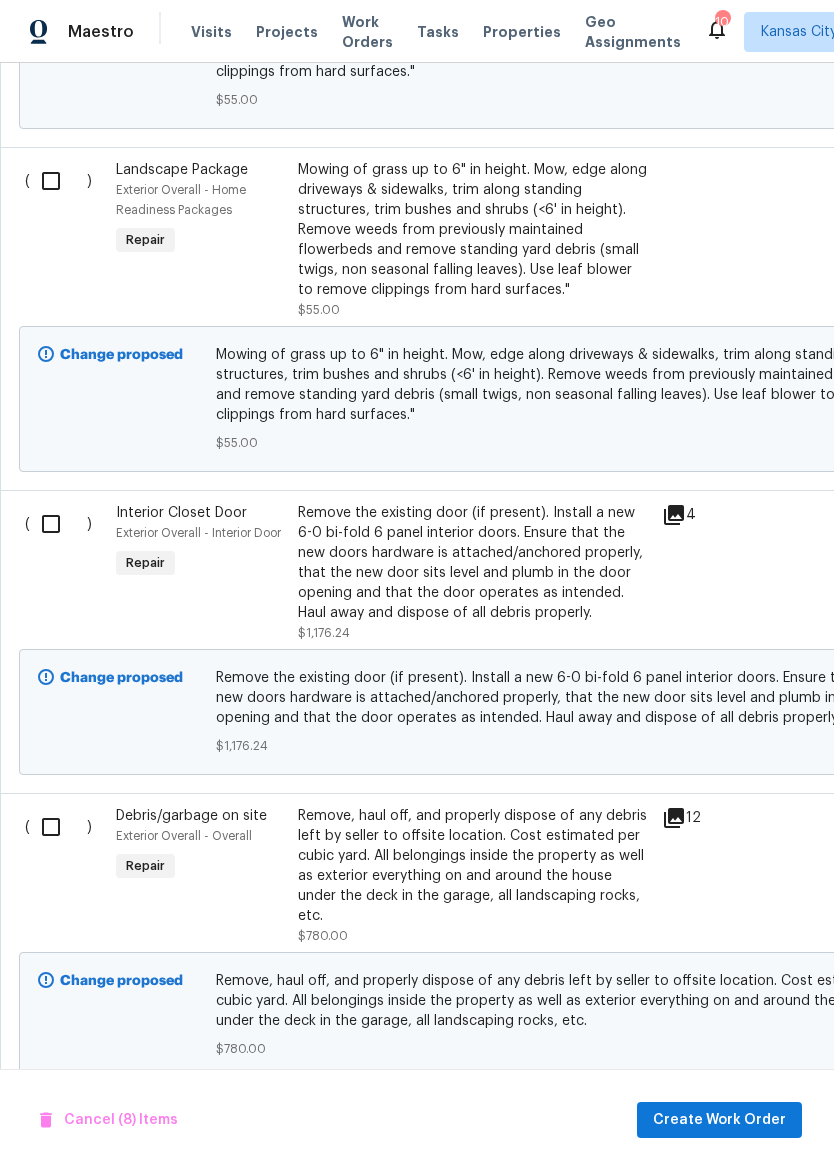 click at bounding box center (58, 524) 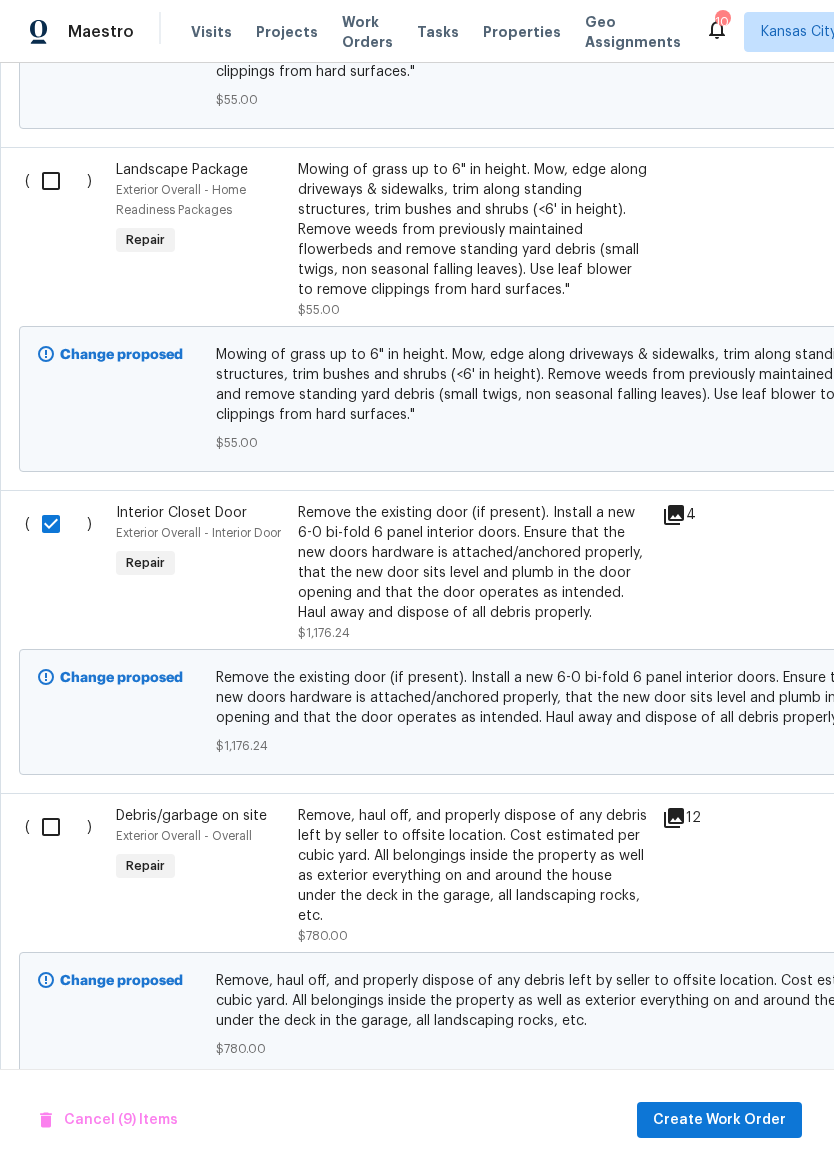 click at bounding box center [58, 827] 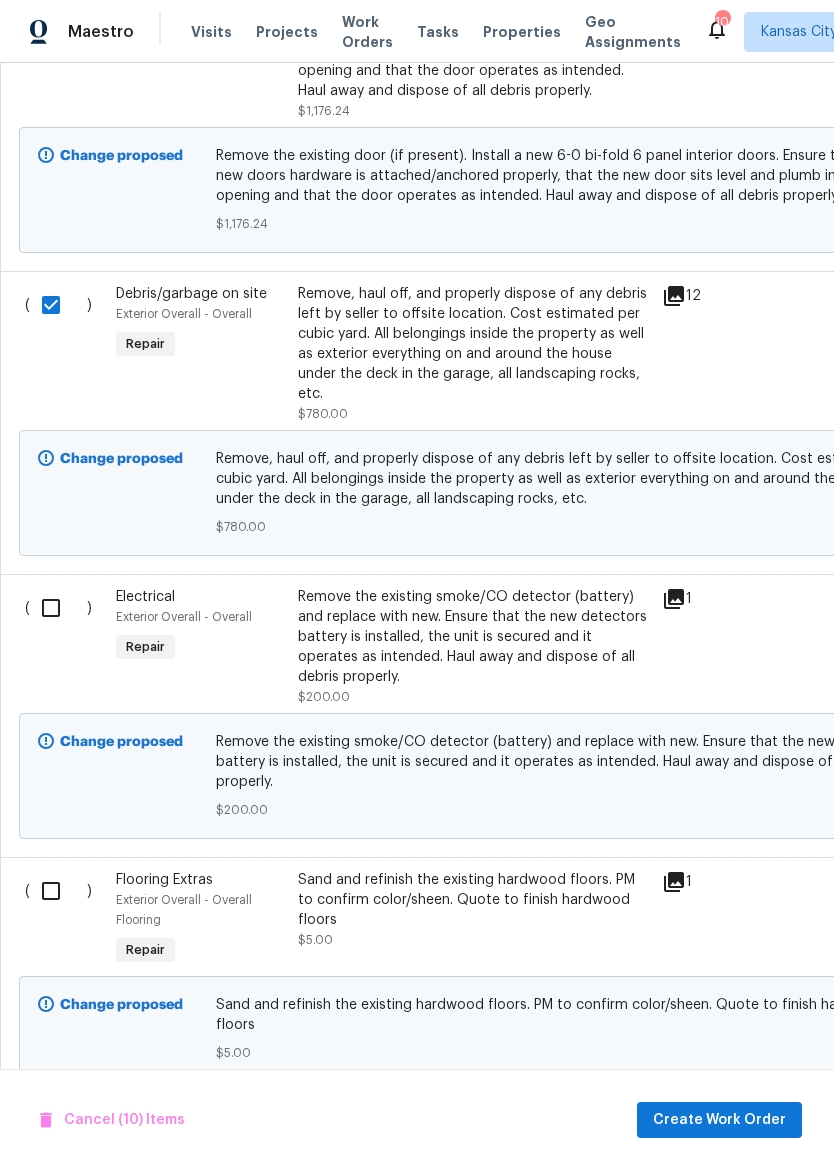 scroll, scrollTop: 4762, scrollLeft: 0, axis: vertical 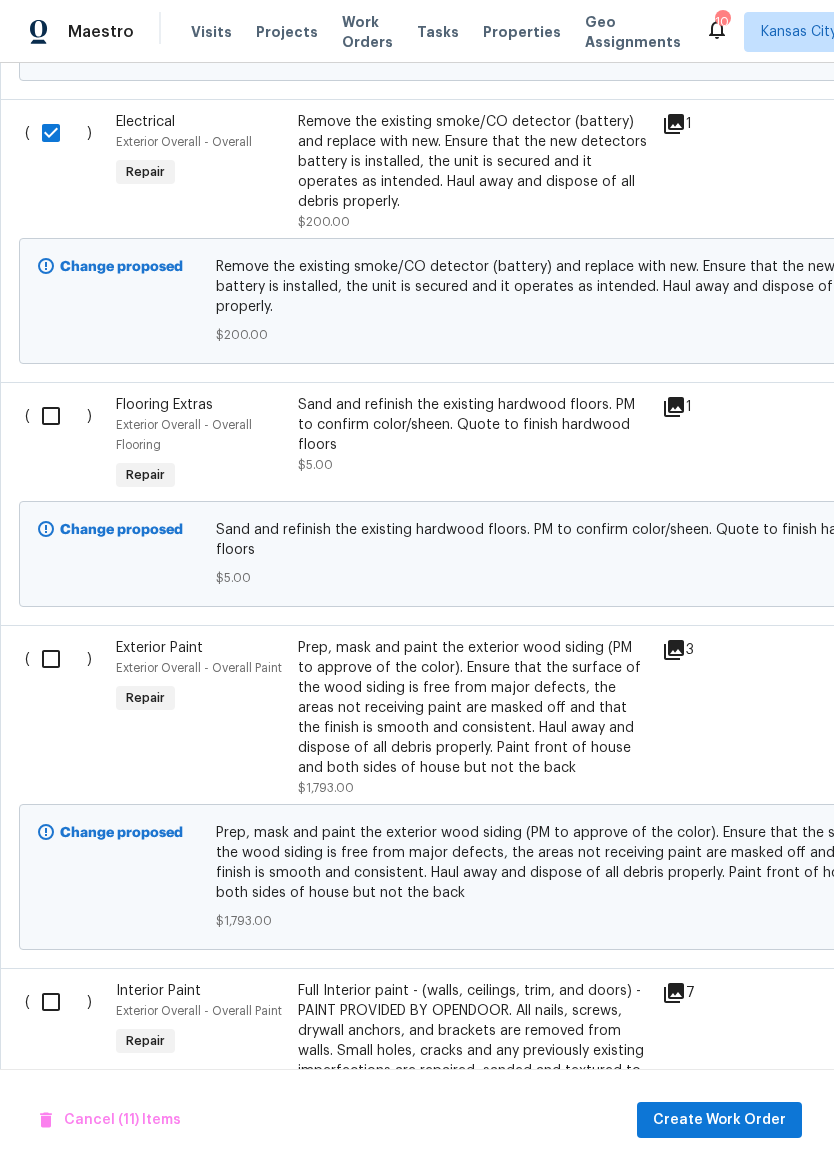 click at bounding box center (58, 659) 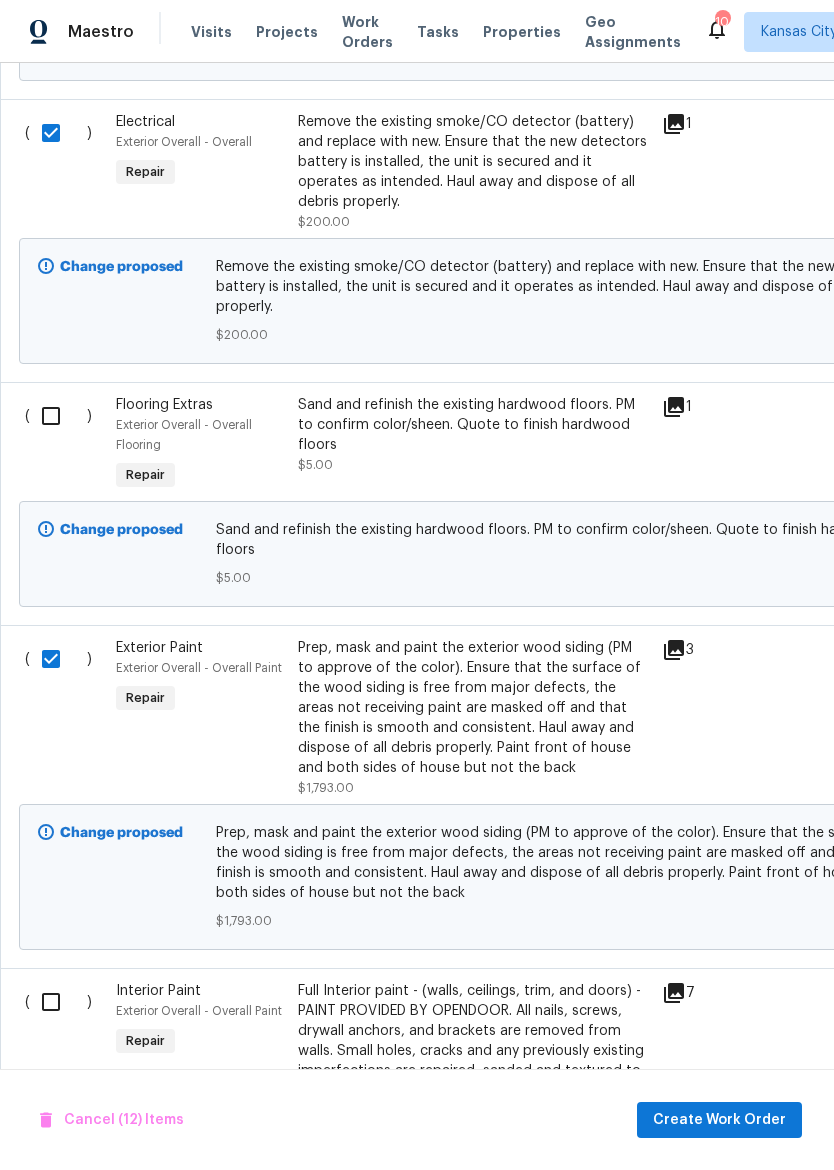 click on "( )" at bounding box center [64, 445] 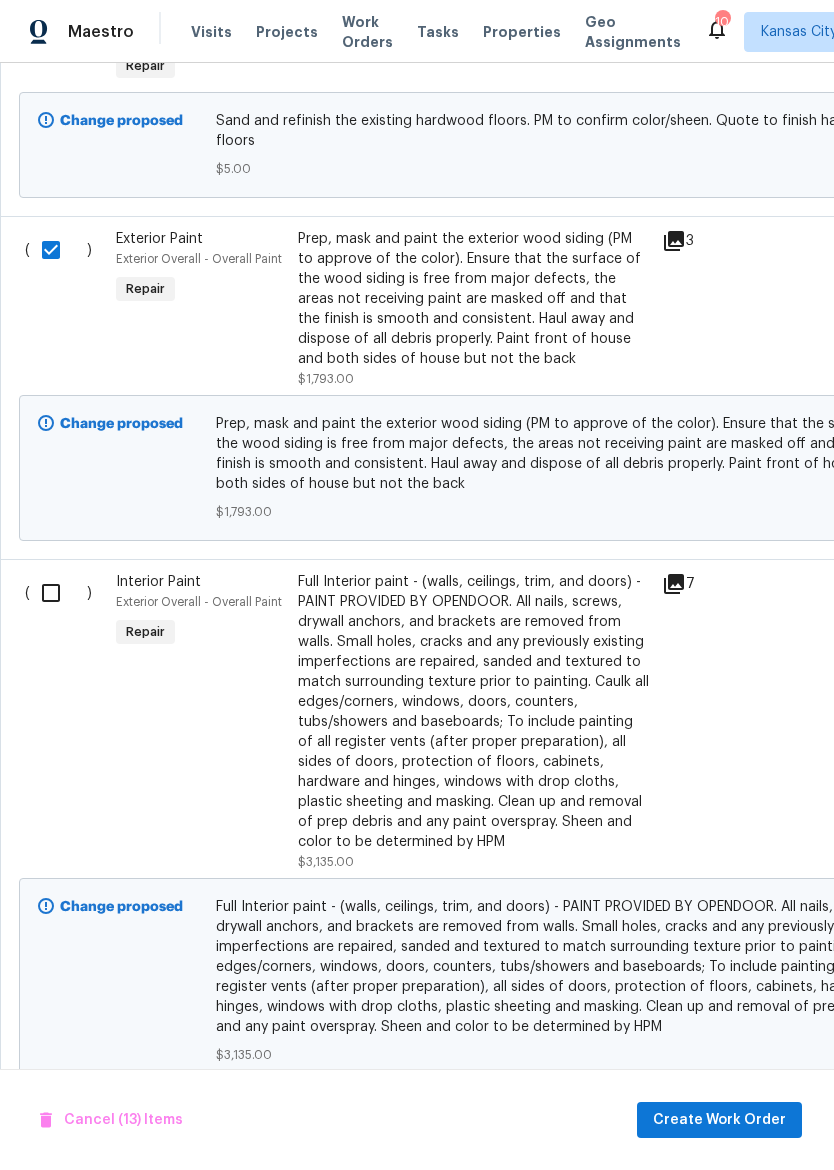 scroll, scrollTop: 5648, scrollLeft: 0, axis: vertical 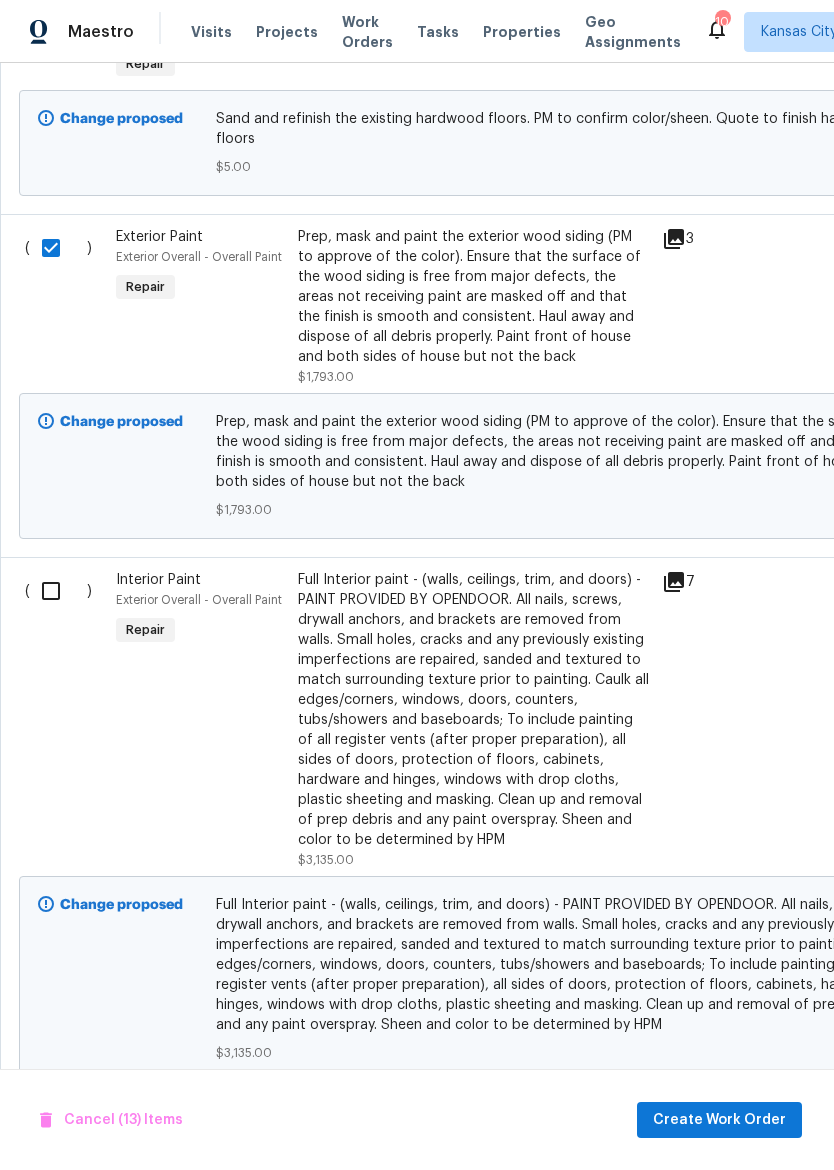 click at bounding box center (58, 591) 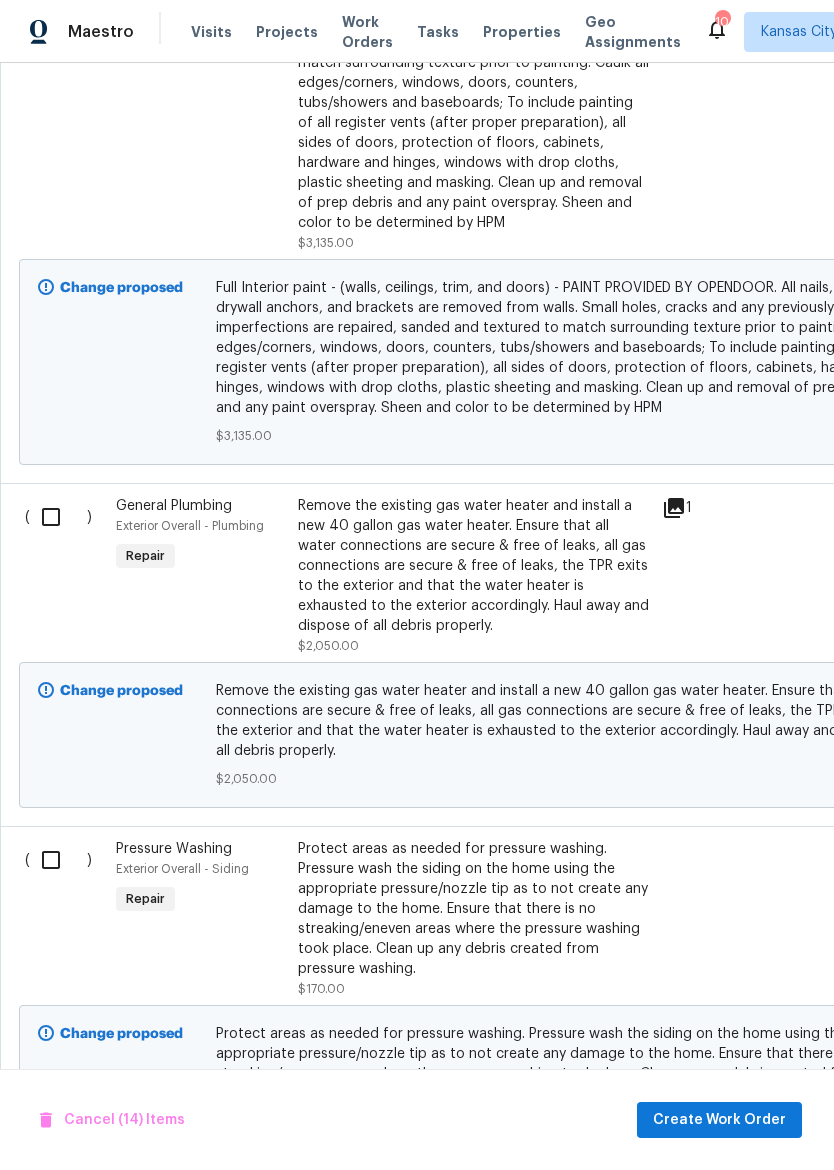 scroll, scrollTop: 6265, scrollLeft: 0, axis: vertical 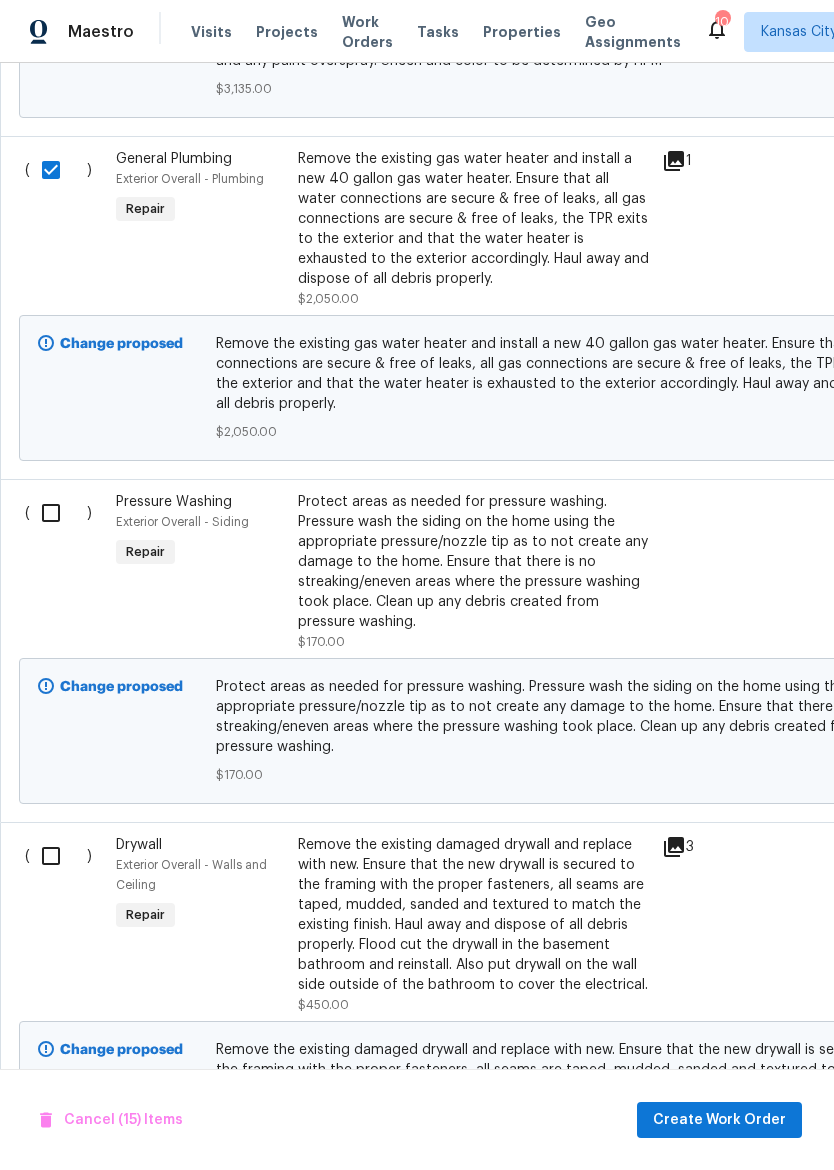 click at bounding box center (58, 513) 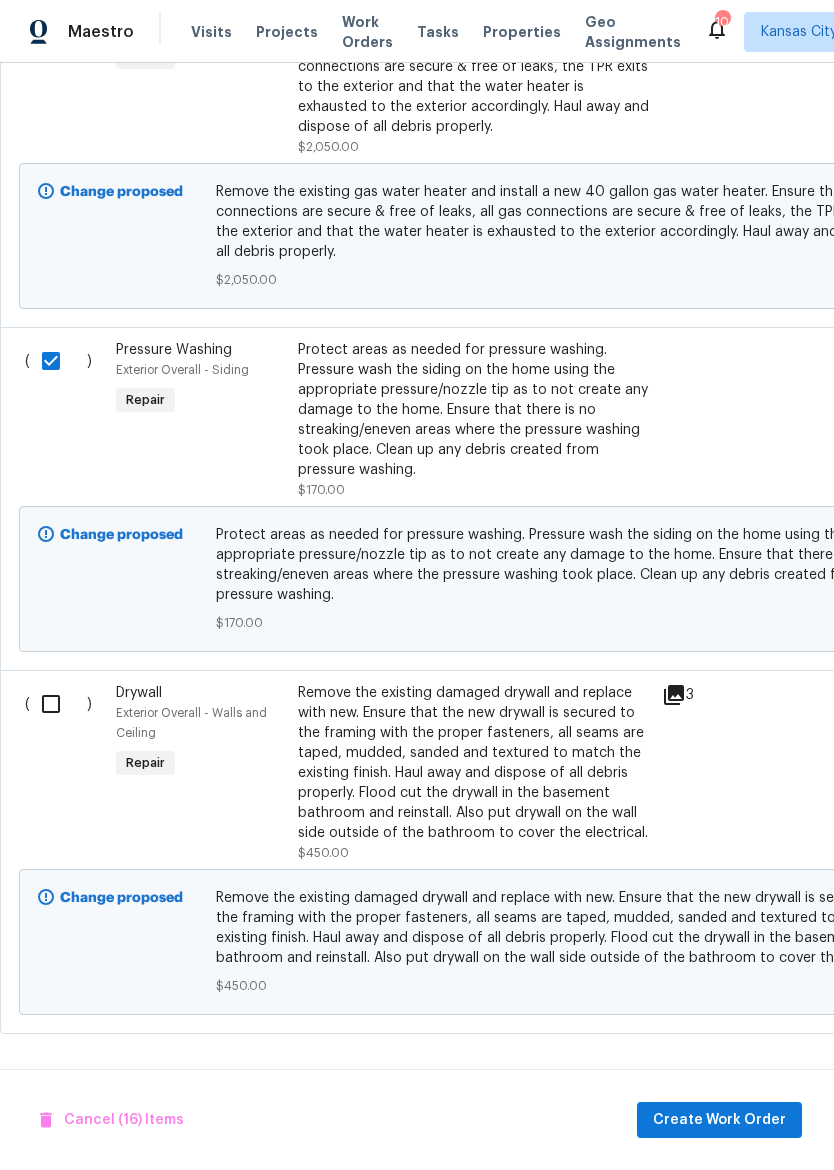 click at bounding box center (58, 704) 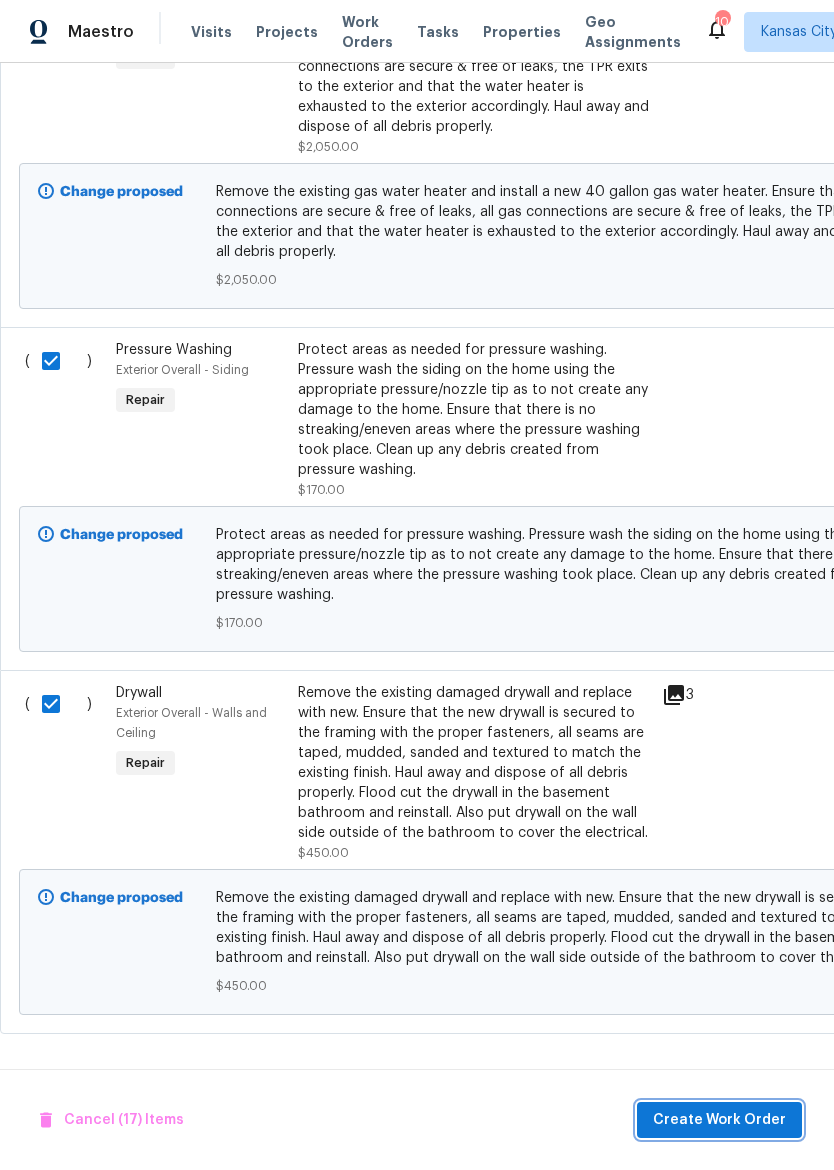 click on "Create Work Order" at bounding box center (719, 1120) 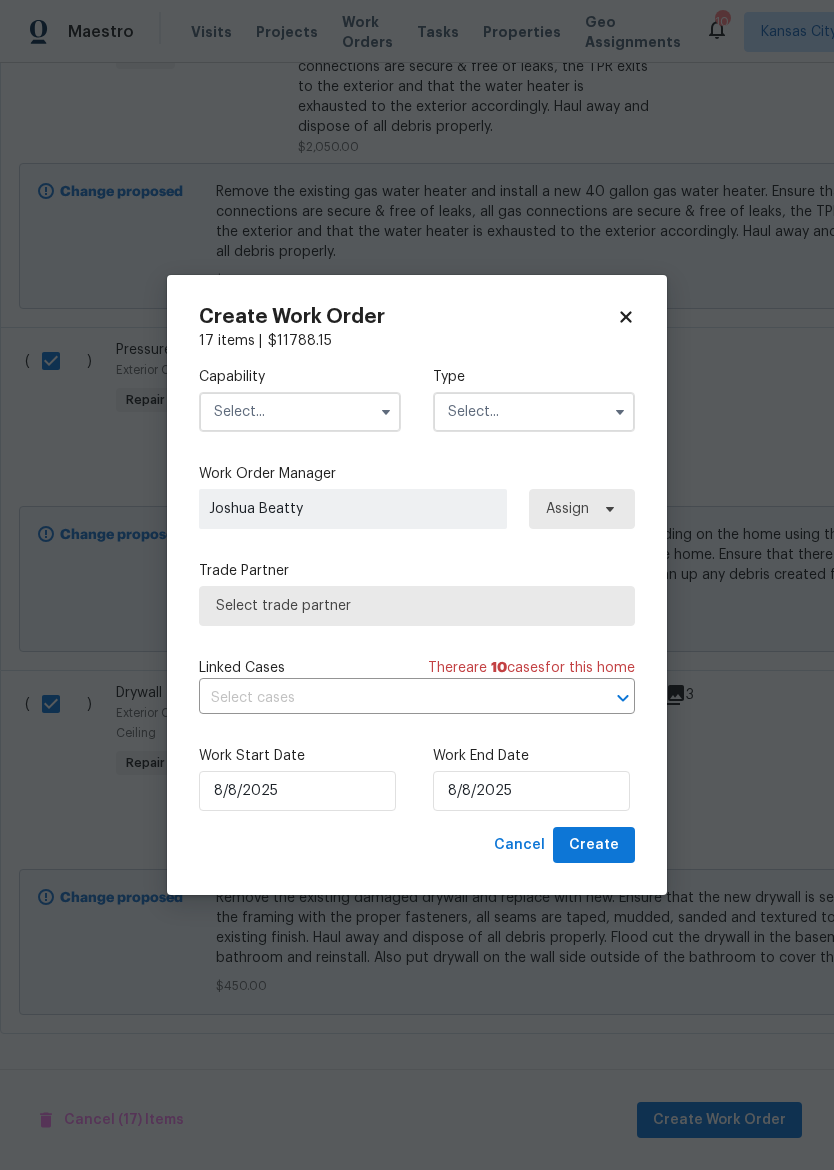 click at bounding box center [300, 412] 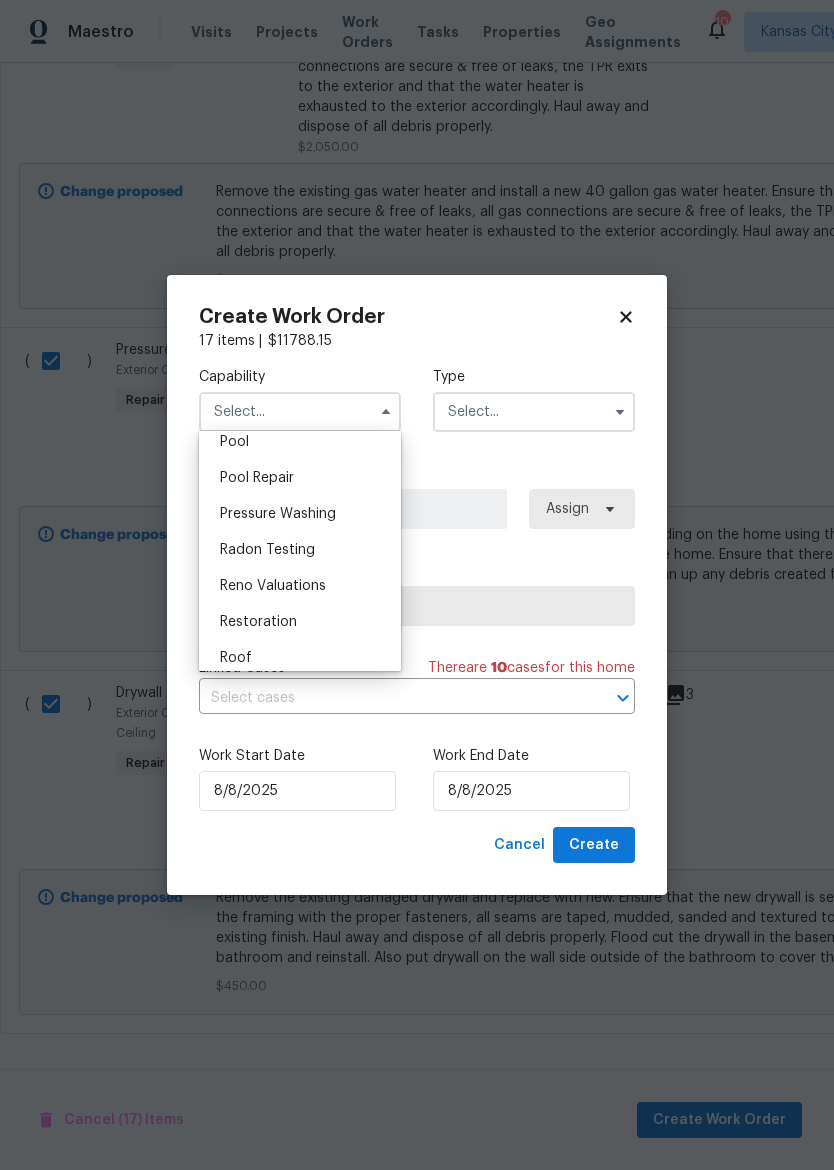 click on "Restoration" at bounding box center [300, 622] 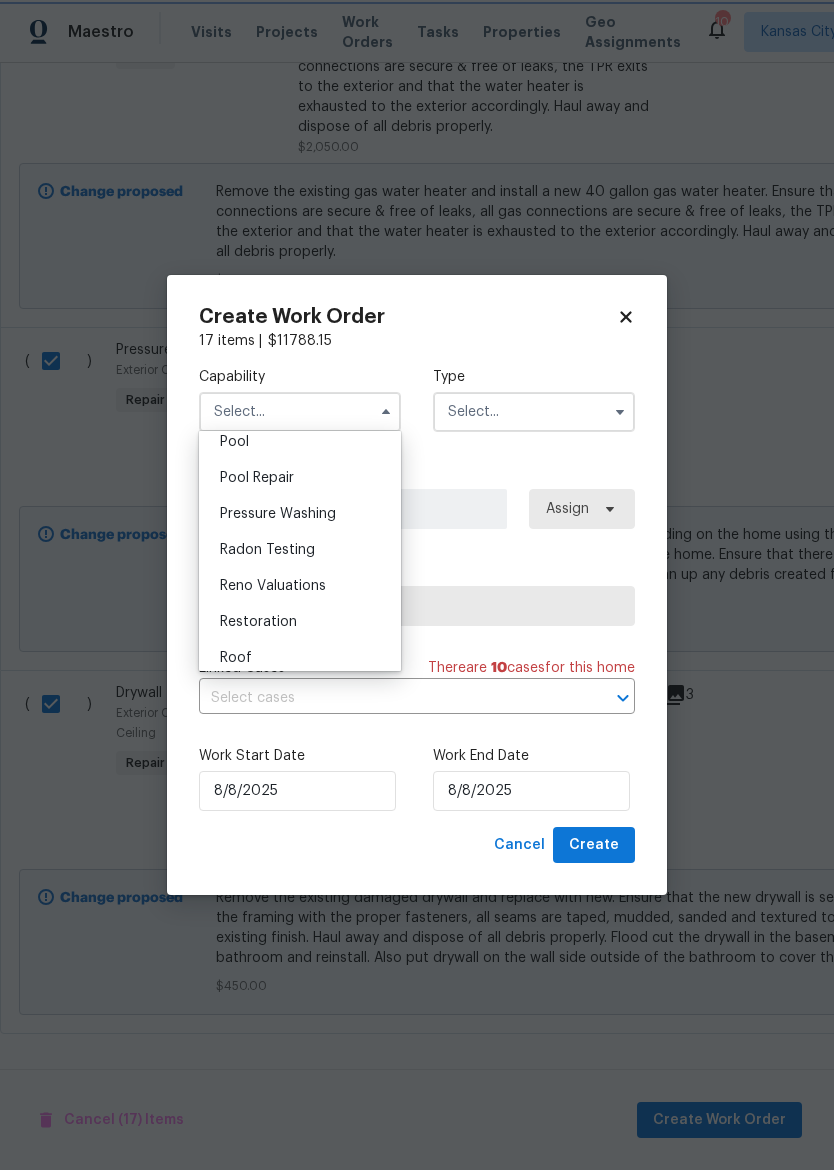 type on "Restoration" 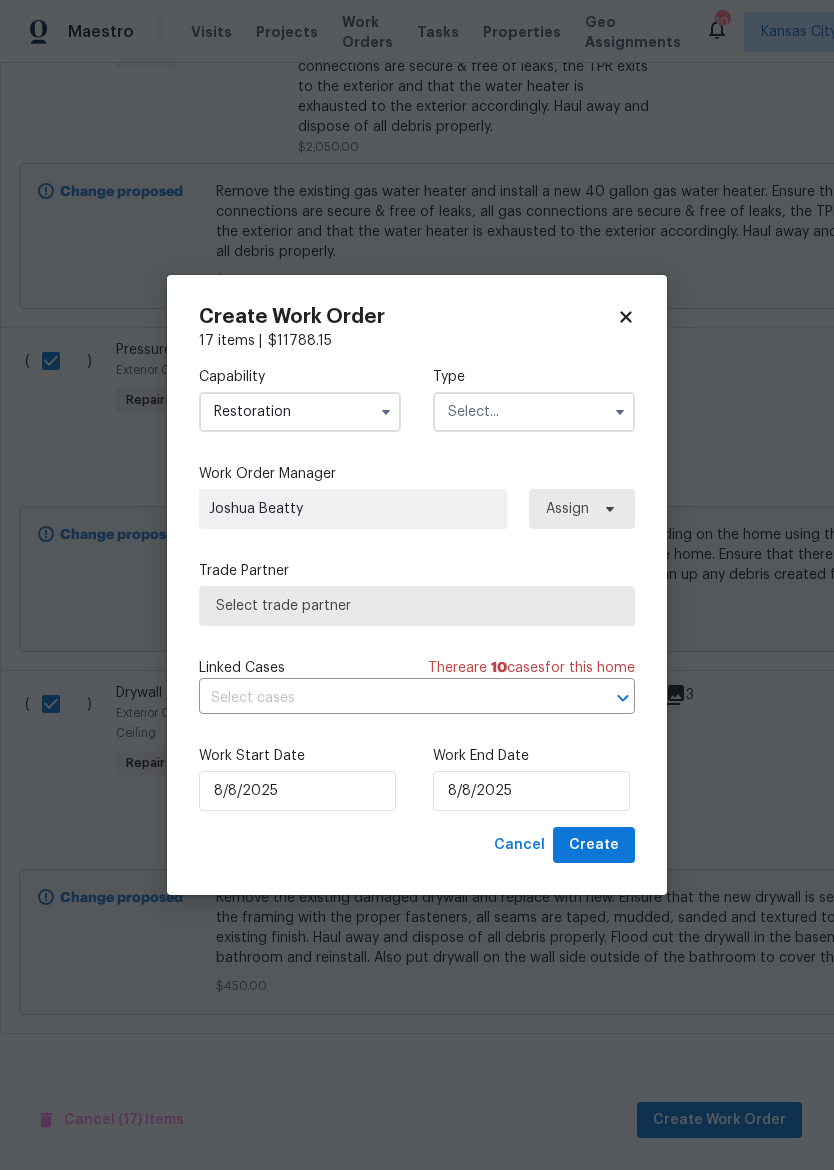 click at bounding box center [534, 412] 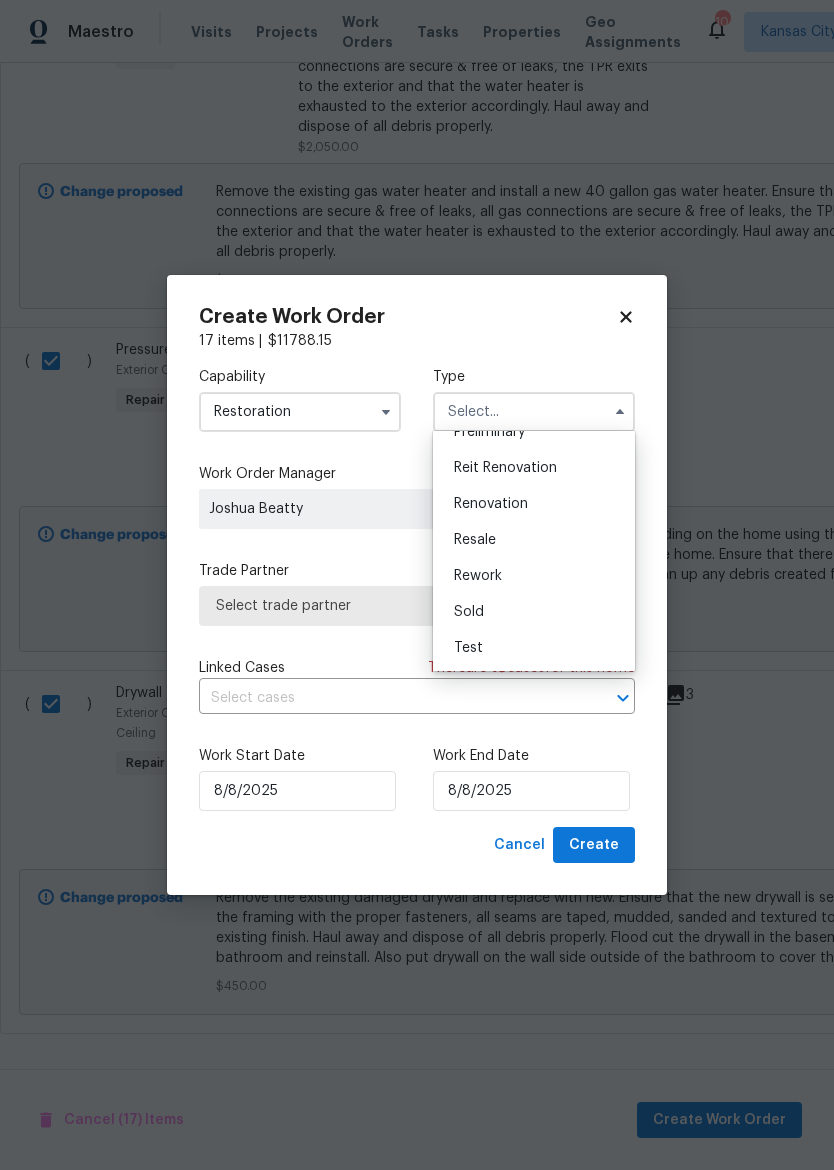click on "Renovation" at bounding box center [534, 504] 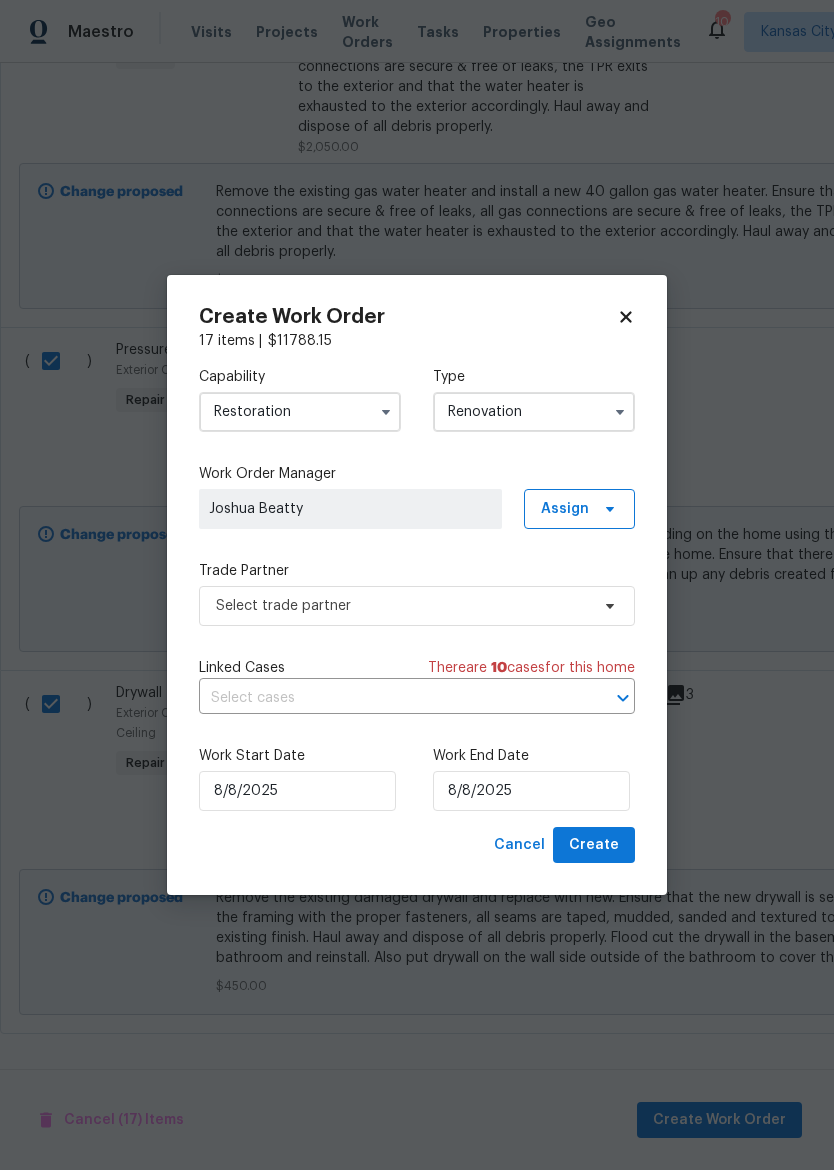 click on "Restoration" at bounding box center [300, 412] 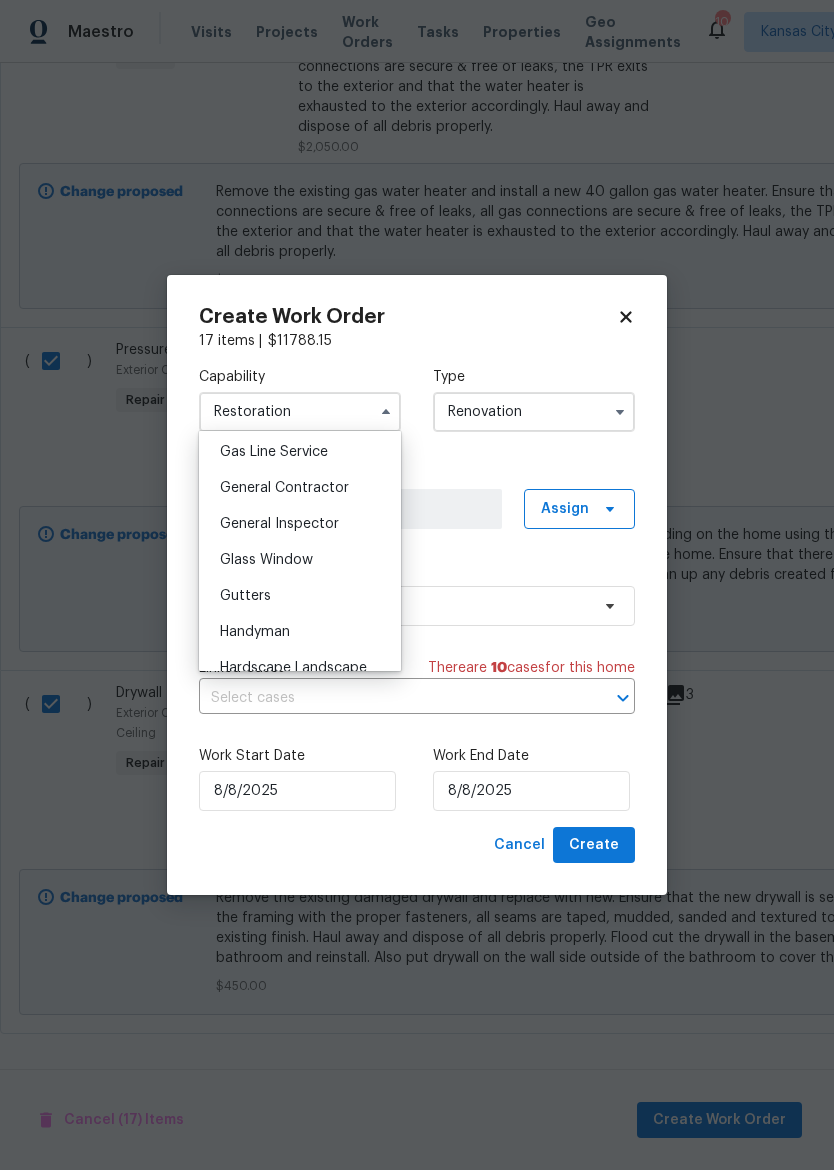 click on "General Contractor" at bounding box center [300, 488] 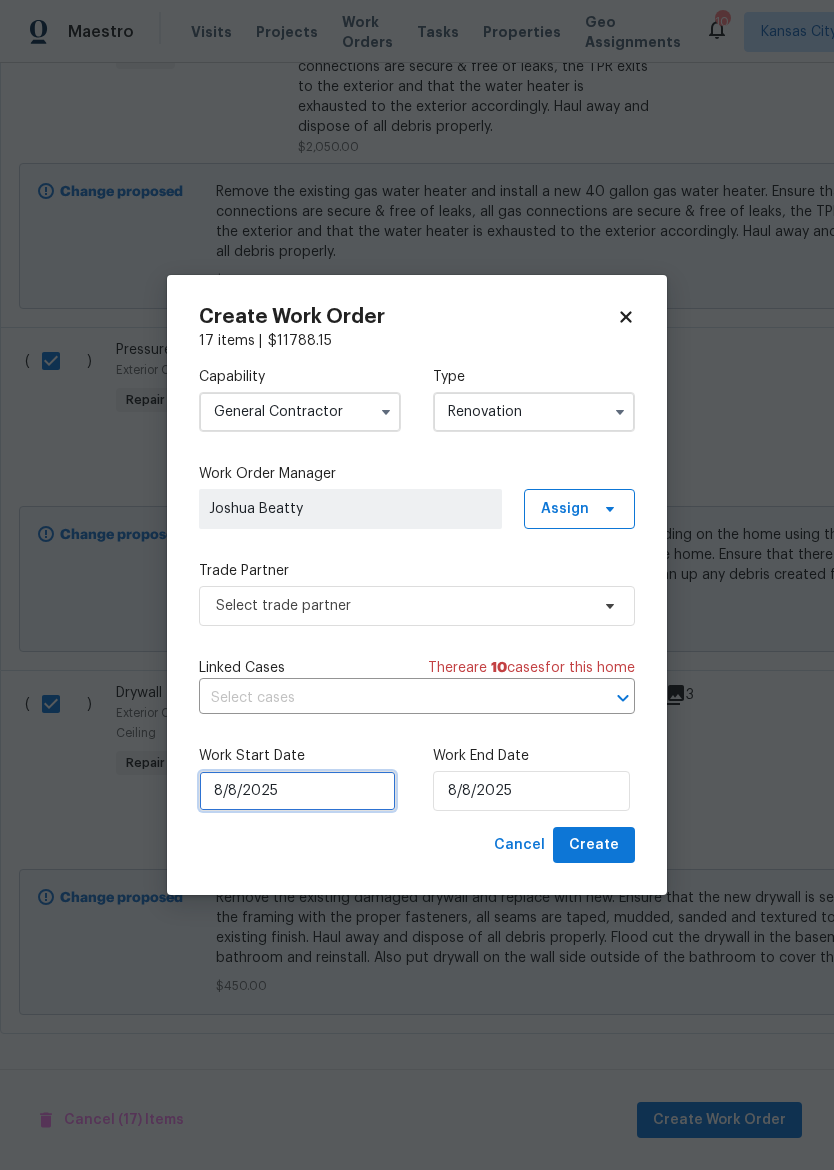 click on "8/8/2025" at bounding box center (297, 791) 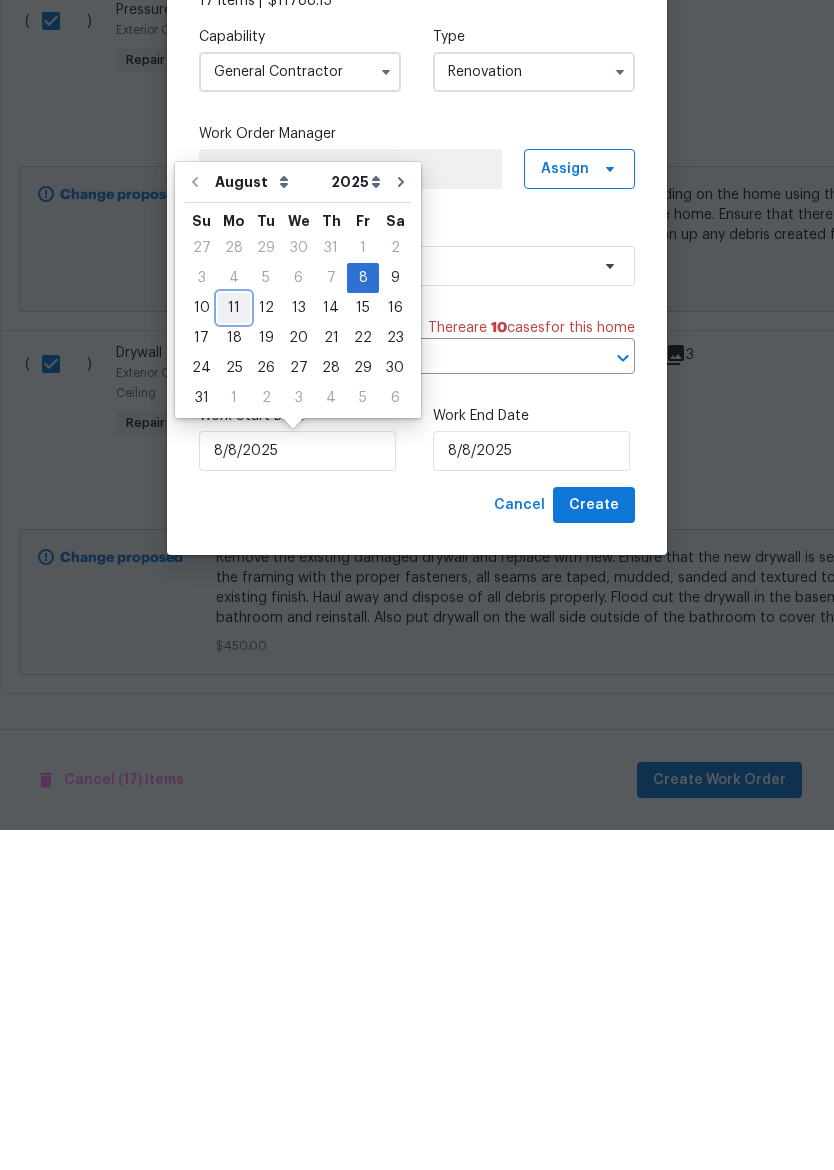 click on "11" at bounding box center (234, 648) 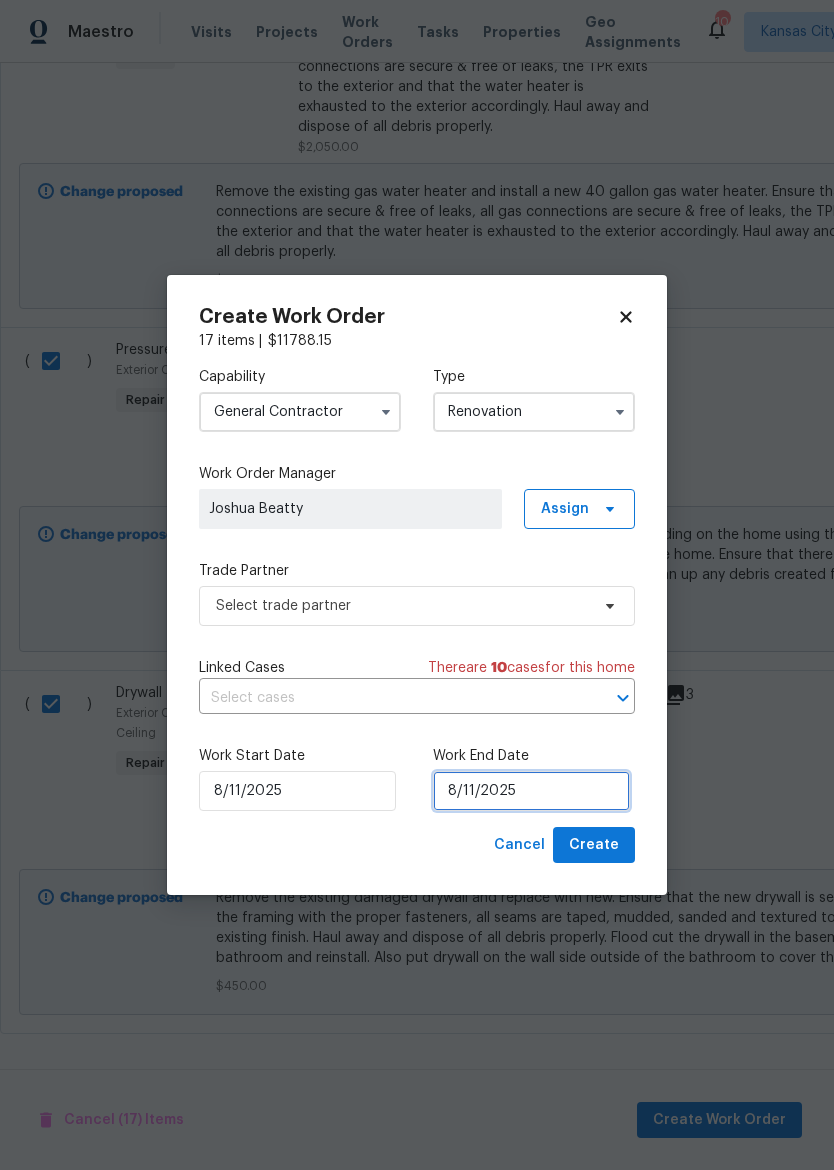 click on "8/11/2025" at bounding box center (531, 791) 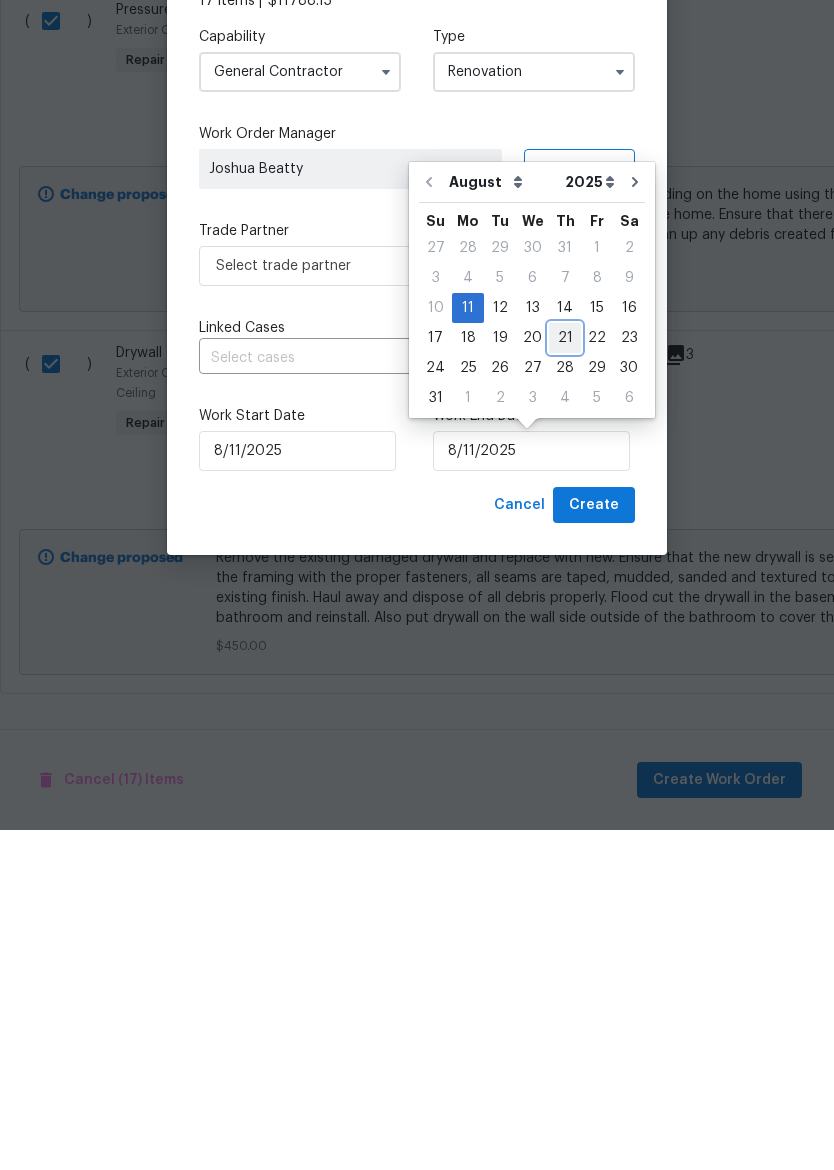 click on "21" at bounding box center (565, 678) 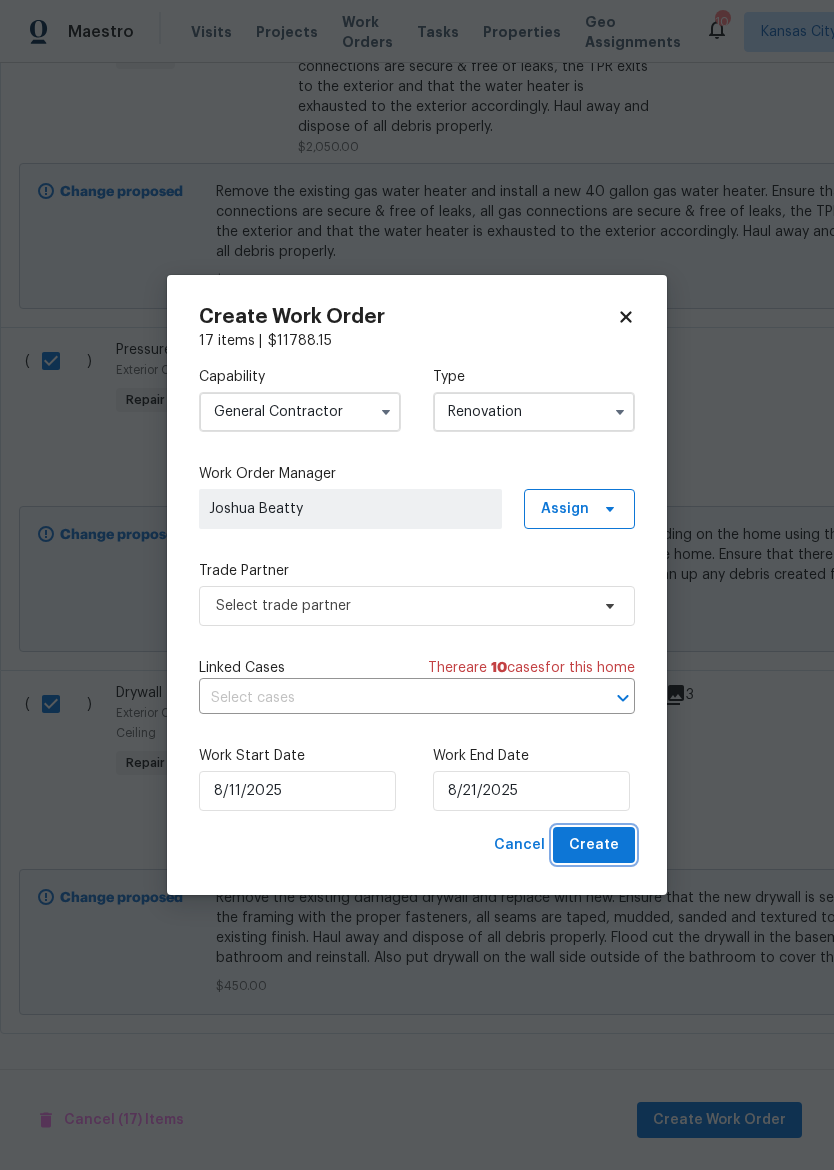 click on "Create" at bounding box center [594, 845] 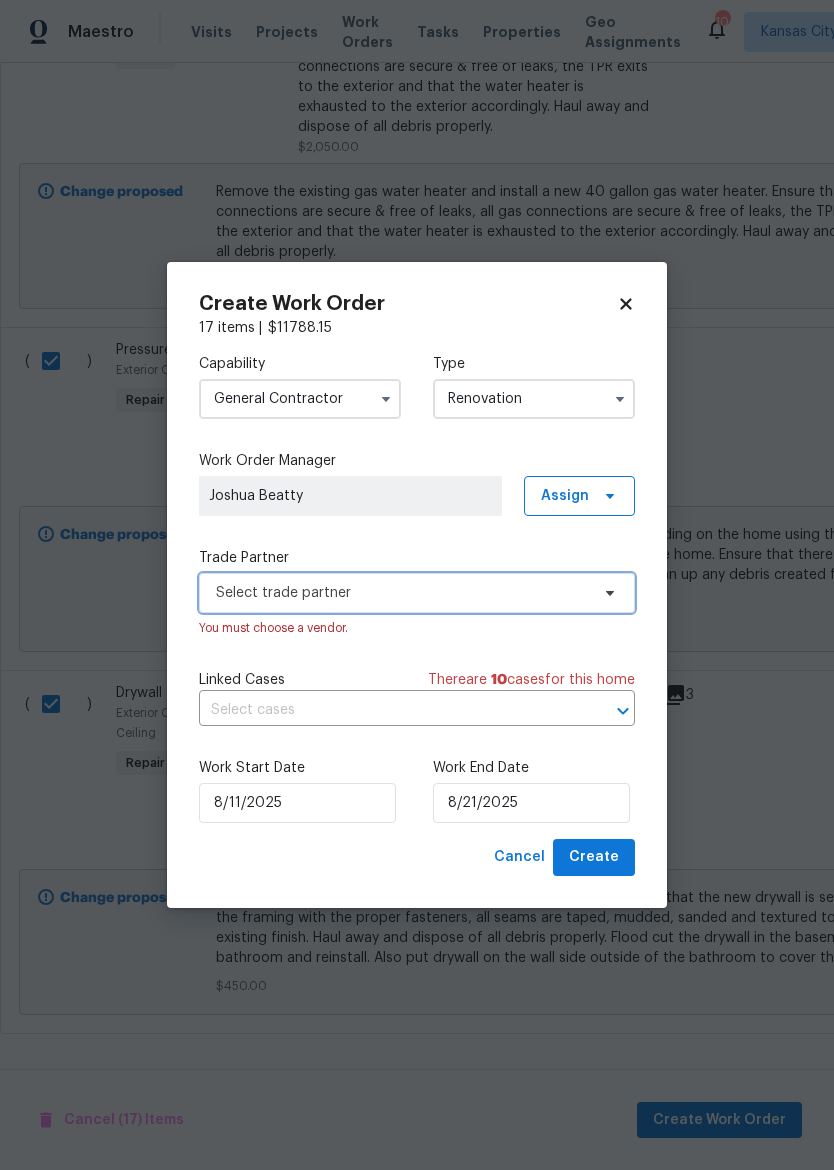 click on "Select trade partner" at bounding box center (402, 593) 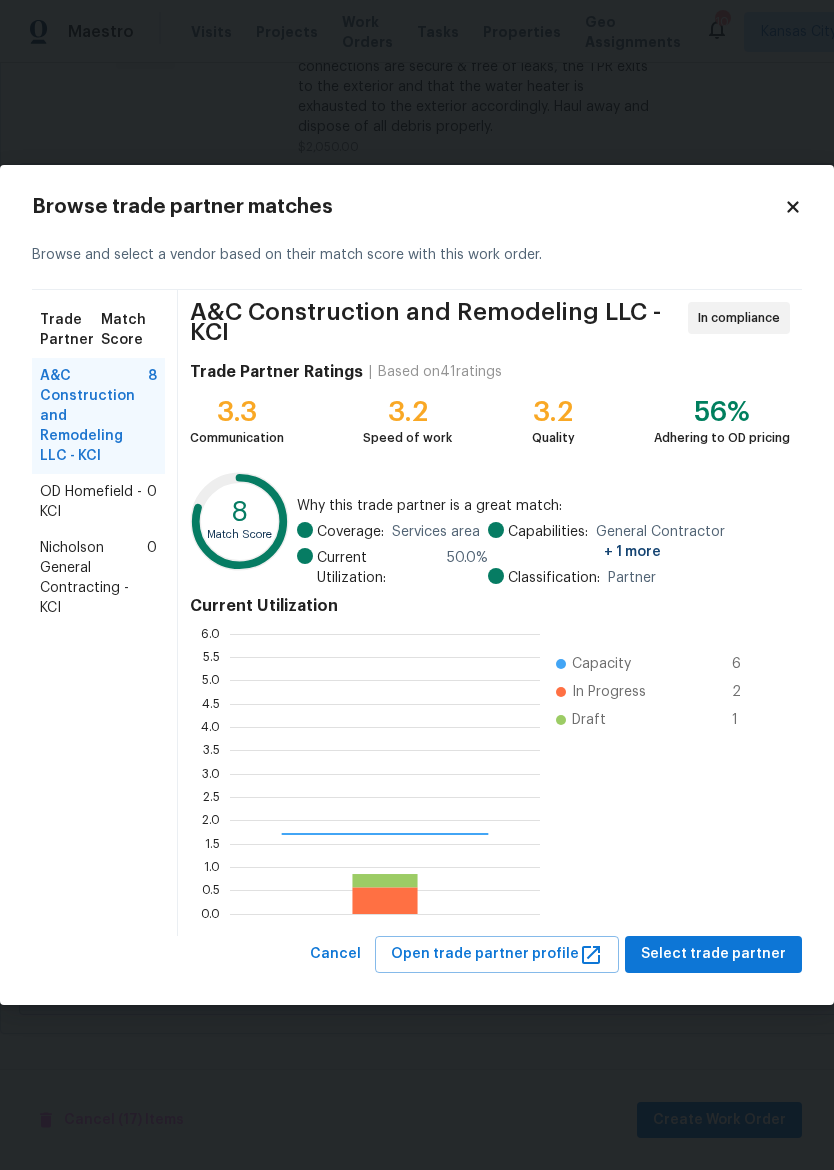 scroll, scrollTop: 2, scrollLeft: 2, axis: both 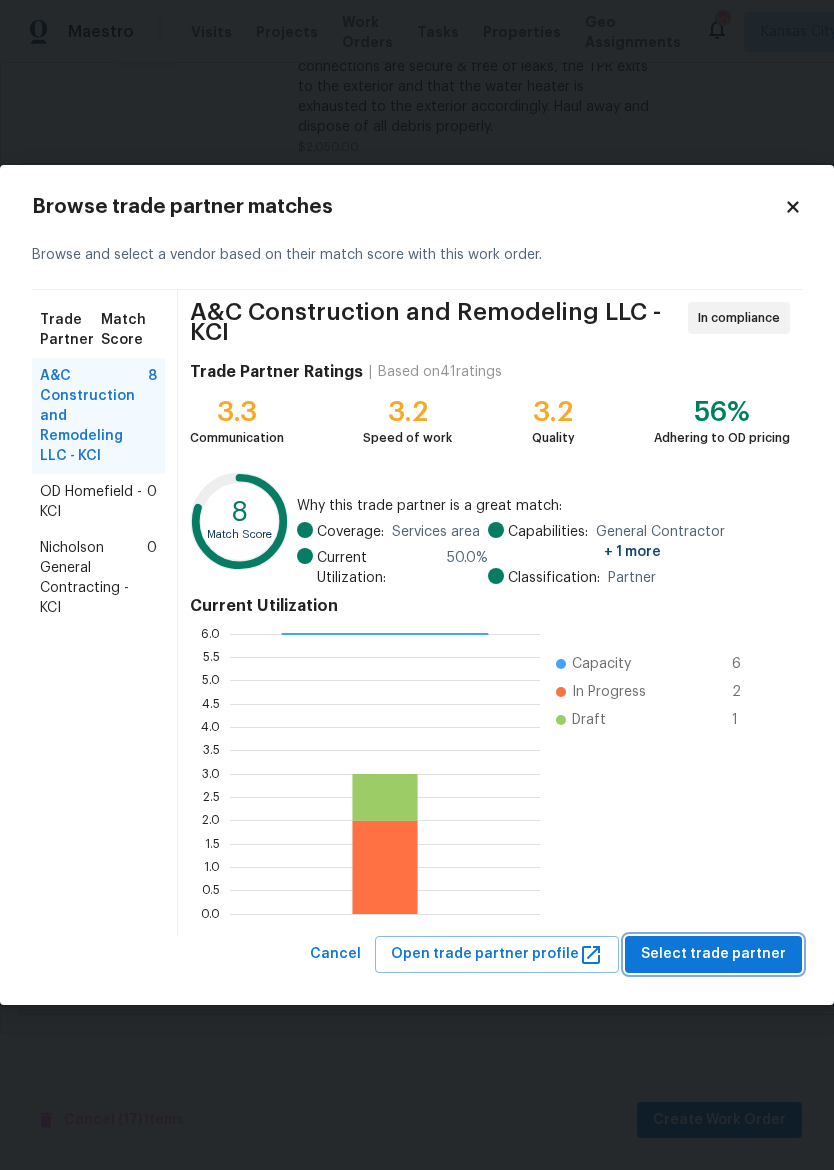 click on "Select trade partner" at bounding box center (713, 954) 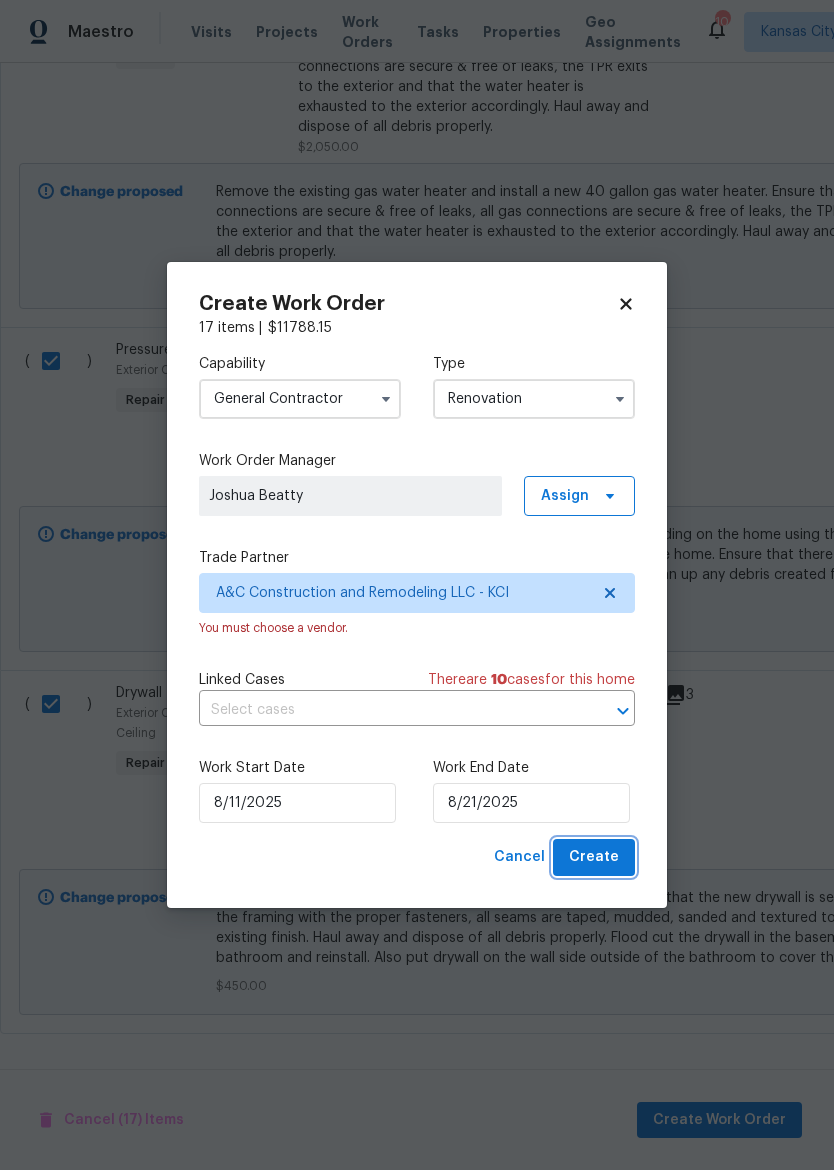click on "Create" at bounding box center [594, 857] 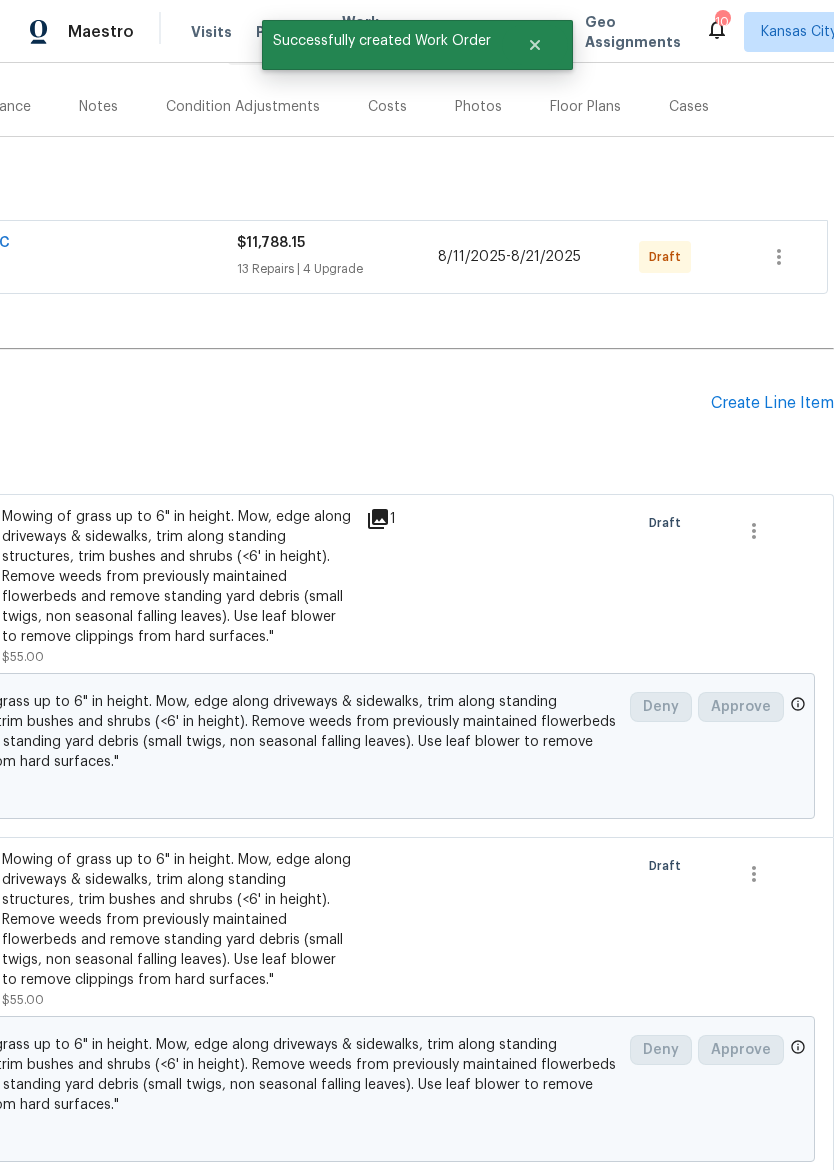 scroll, scrollTop: 217, scrollLeft: 296, axis: both 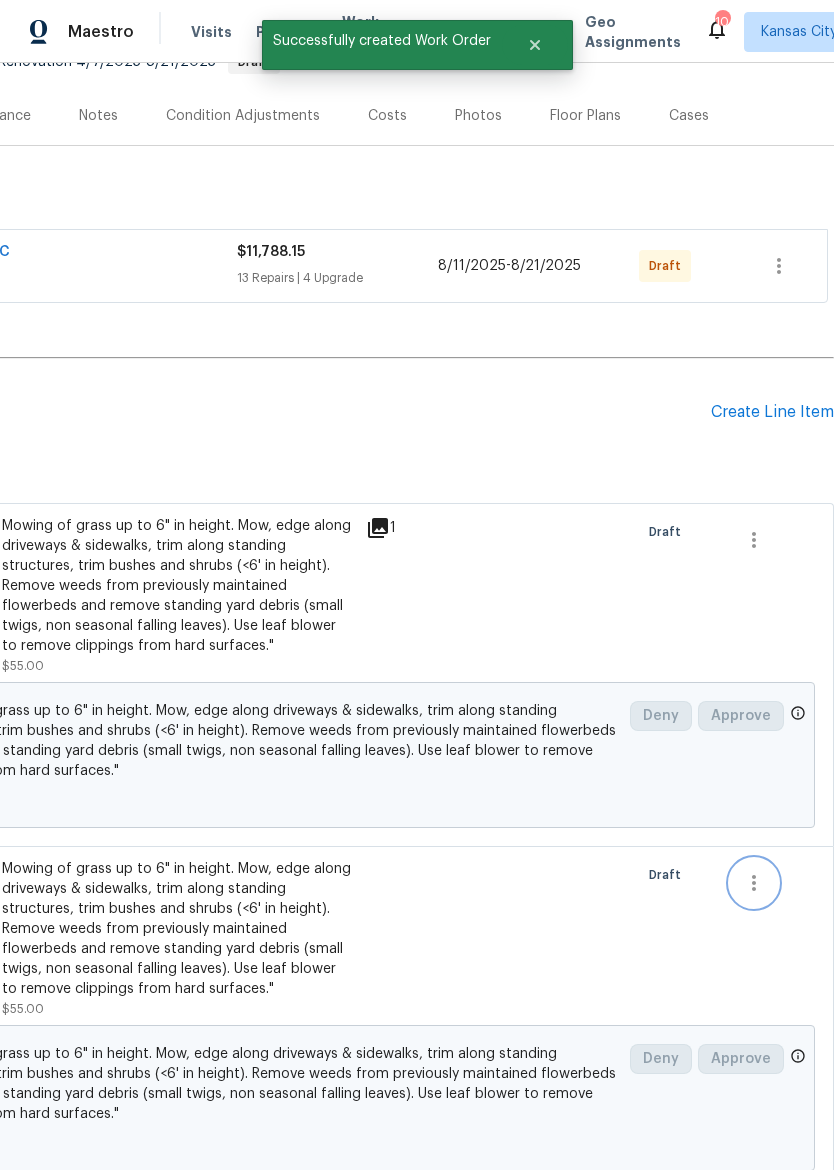click 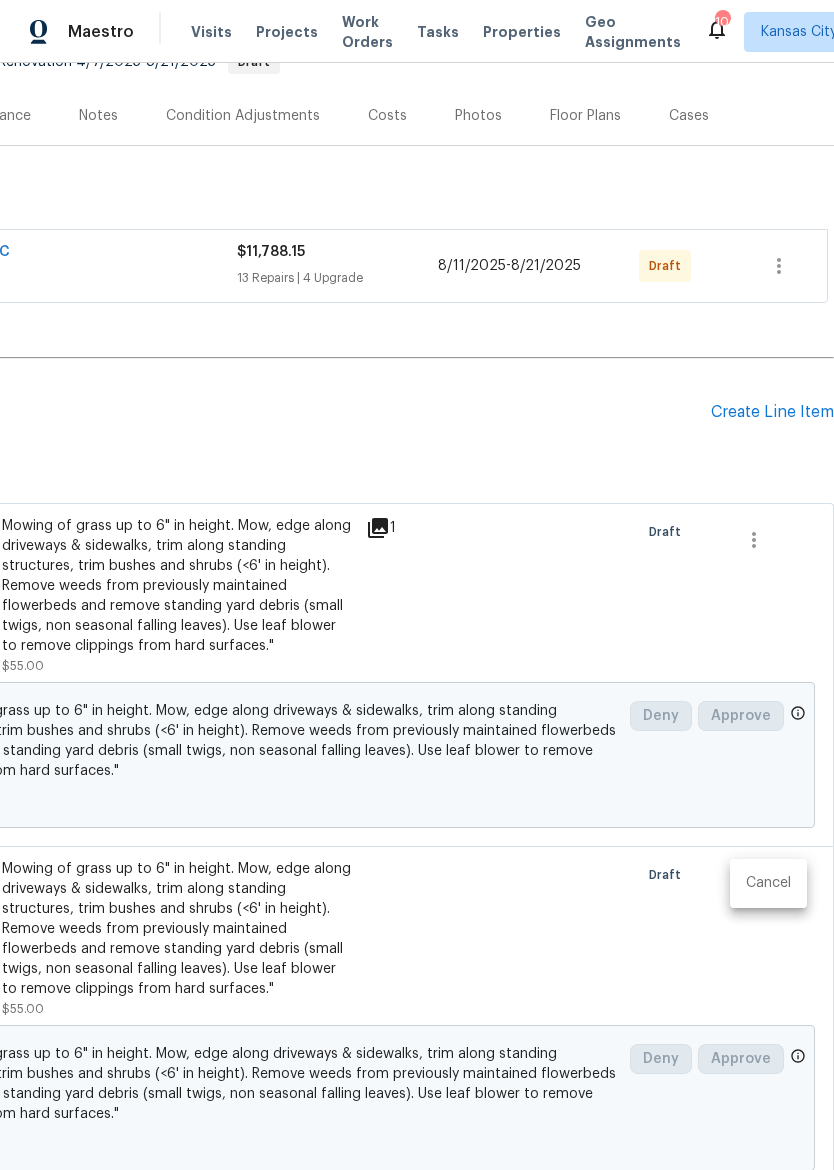click on "Cancel" at bounding box center (768, 883) 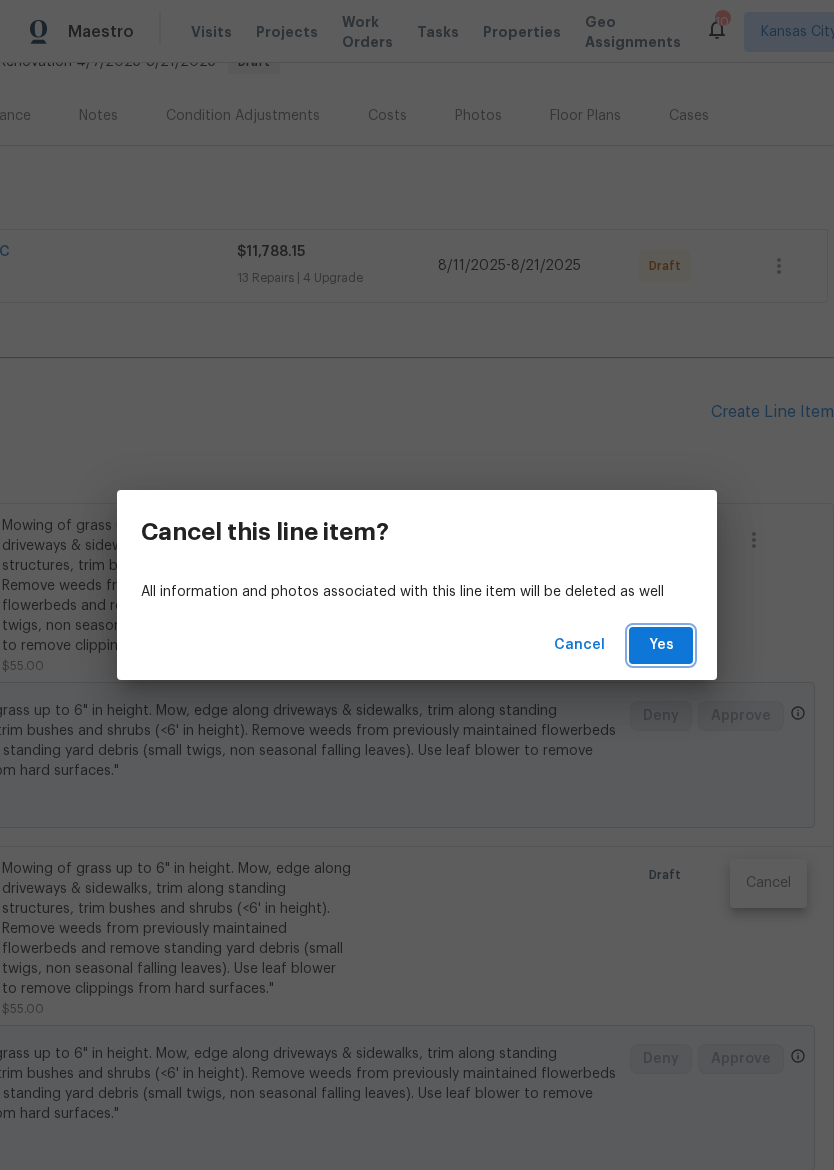 click on "Yes" at bounding box center (661, 645) 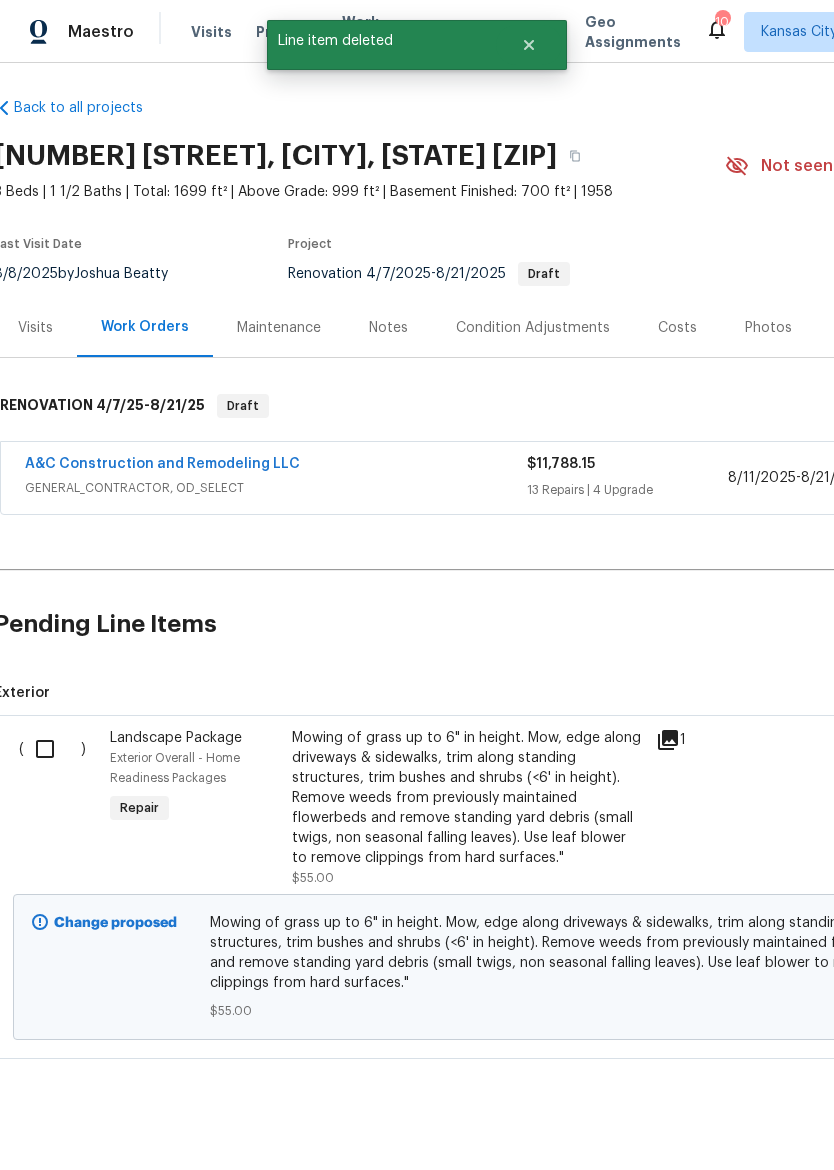 scroll, scrollTop: 5, scrollLeft: 0, axis: vertical 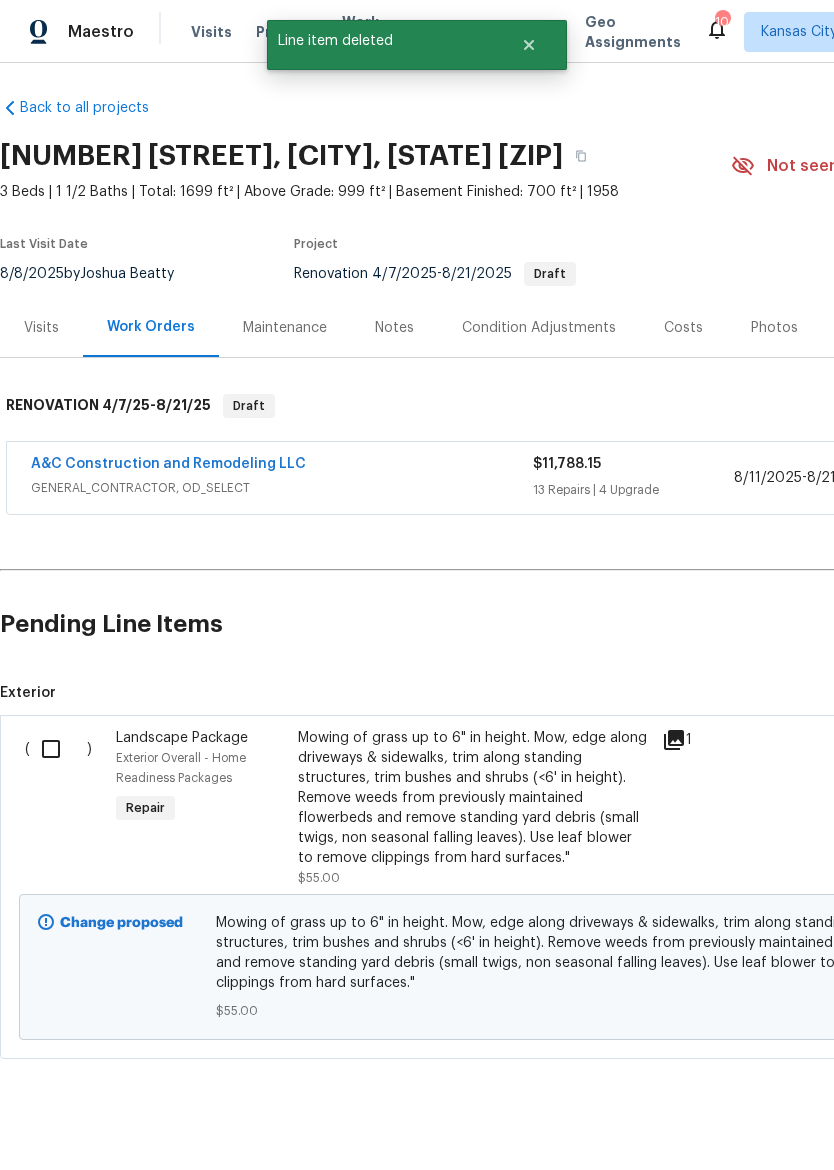 click at bounding box center (58, 749) 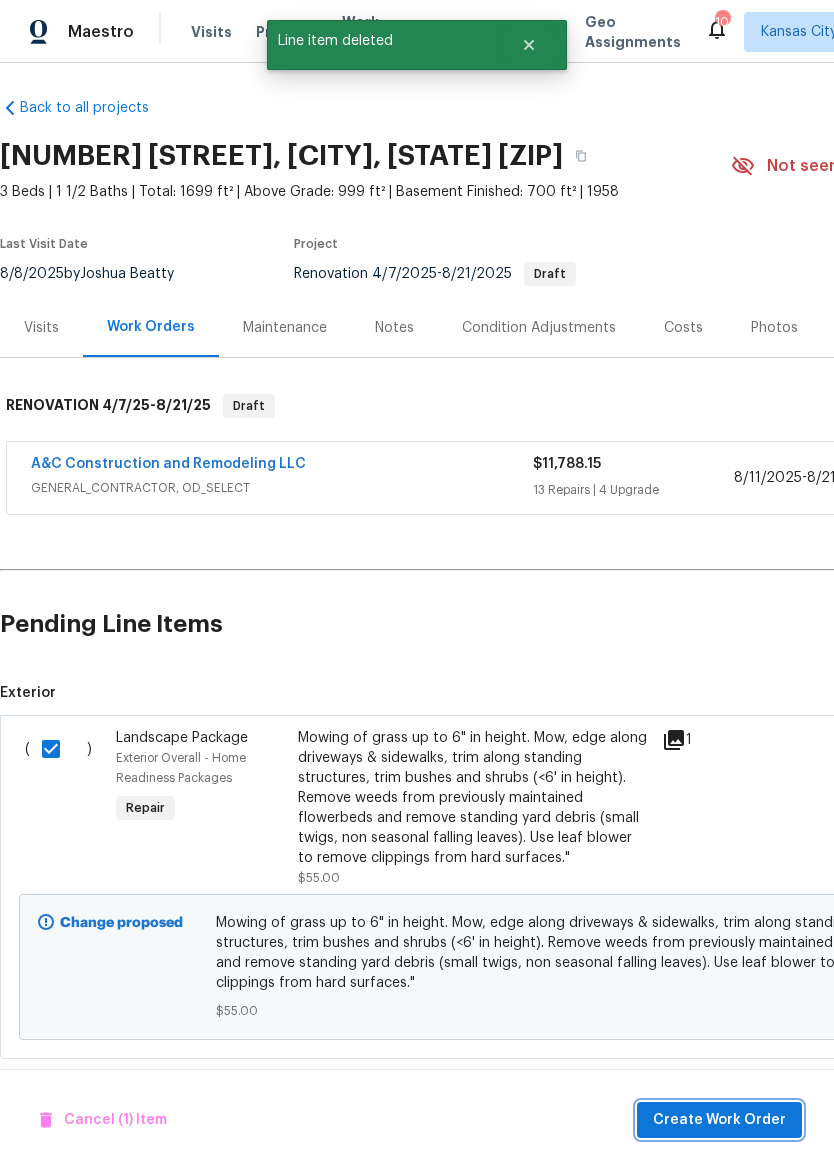 click on "Create Work Order" at bounding box center (719, 1120) 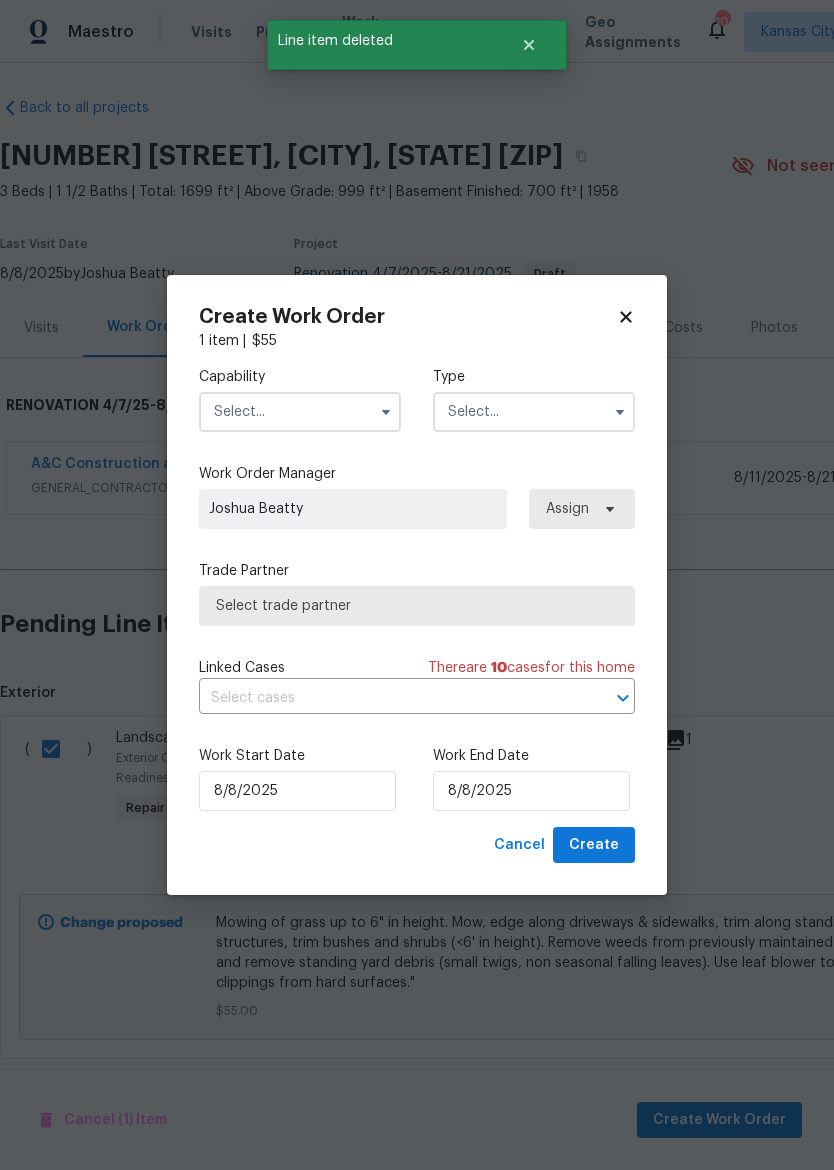 click on "Capability" at bounding box center [300, 377] 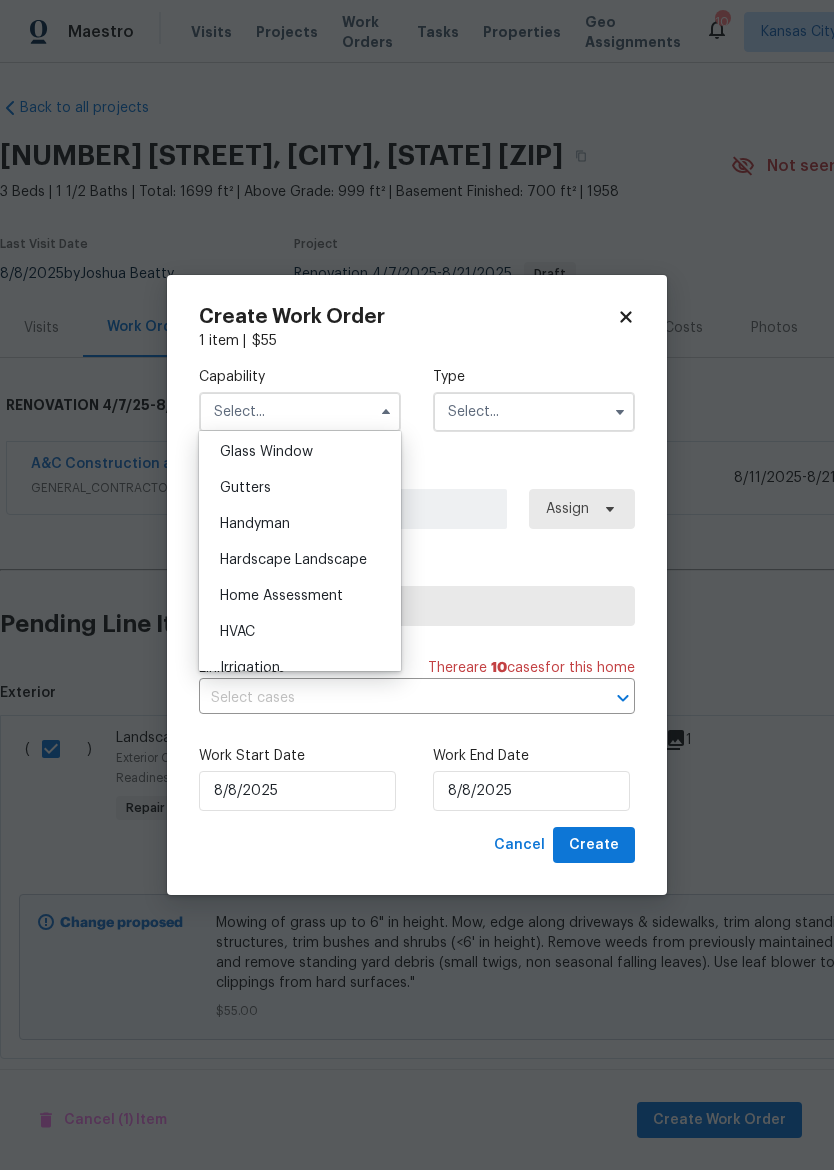 scroll, scrollTop: 1044, scrollLeft: 0, axis: vertical 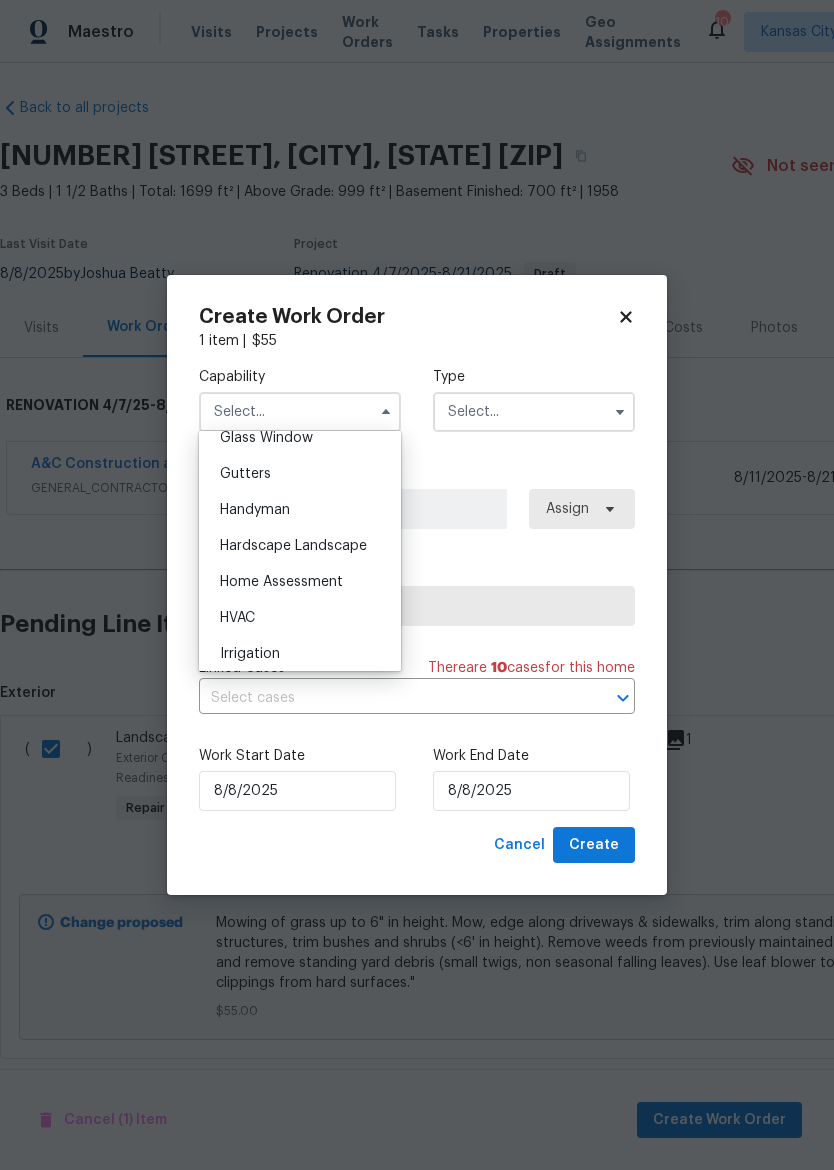 click on "Hardscape Landscape" at bounding box center [300, 546] 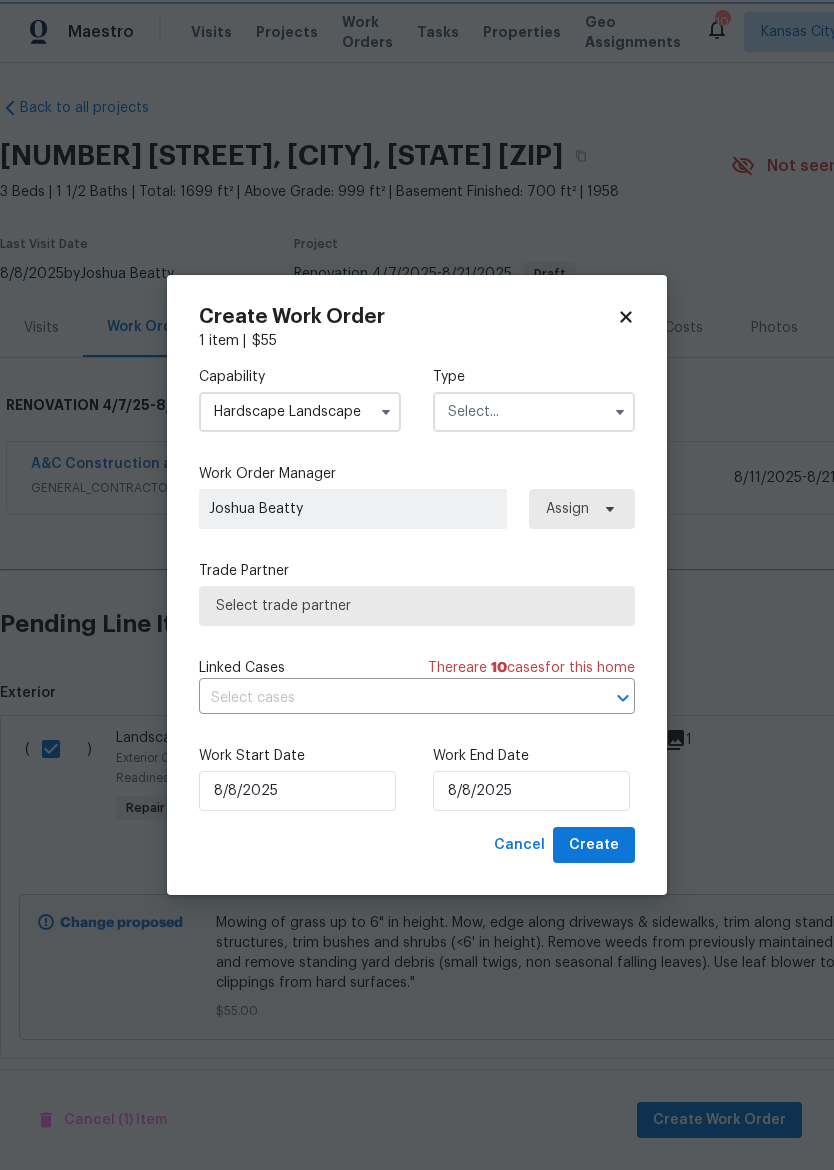 type on "Hardscape Landscape" 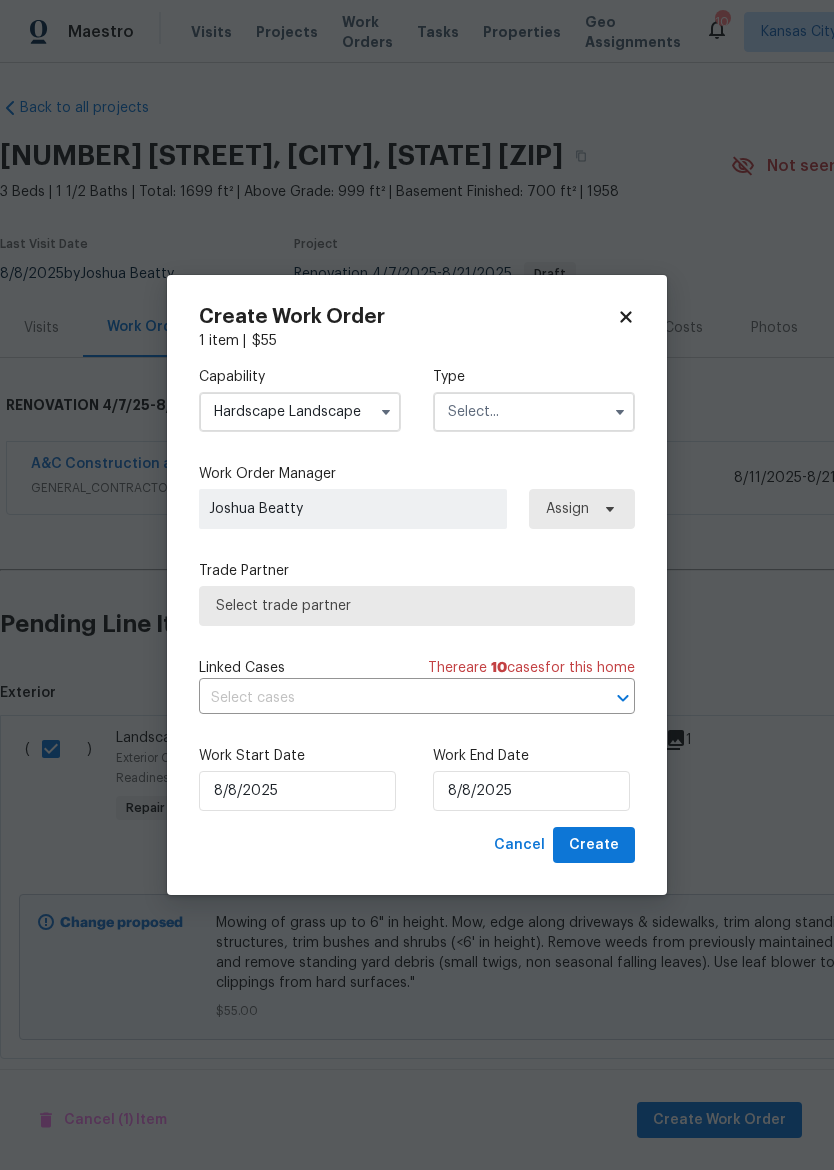 click at bounding box center [534, 412] 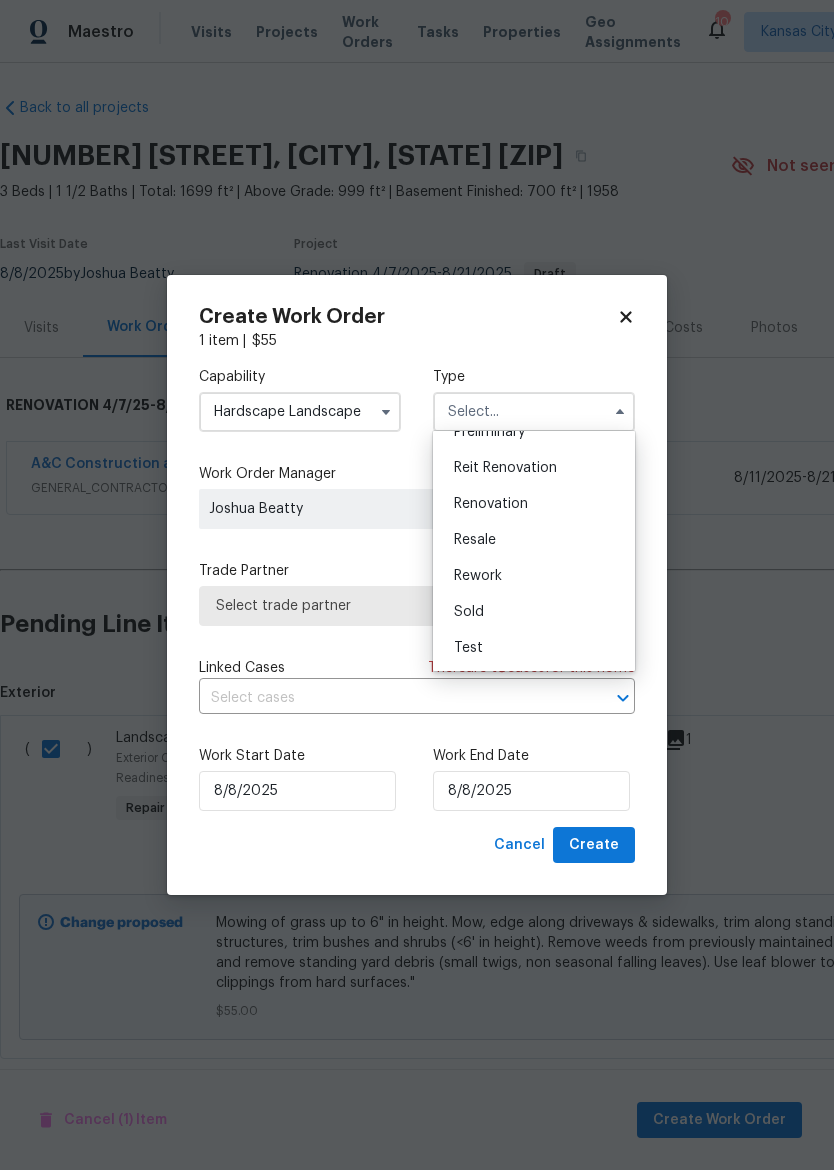 scroll, scrollTop: 454, scrollLeft: 0, axis: vertical 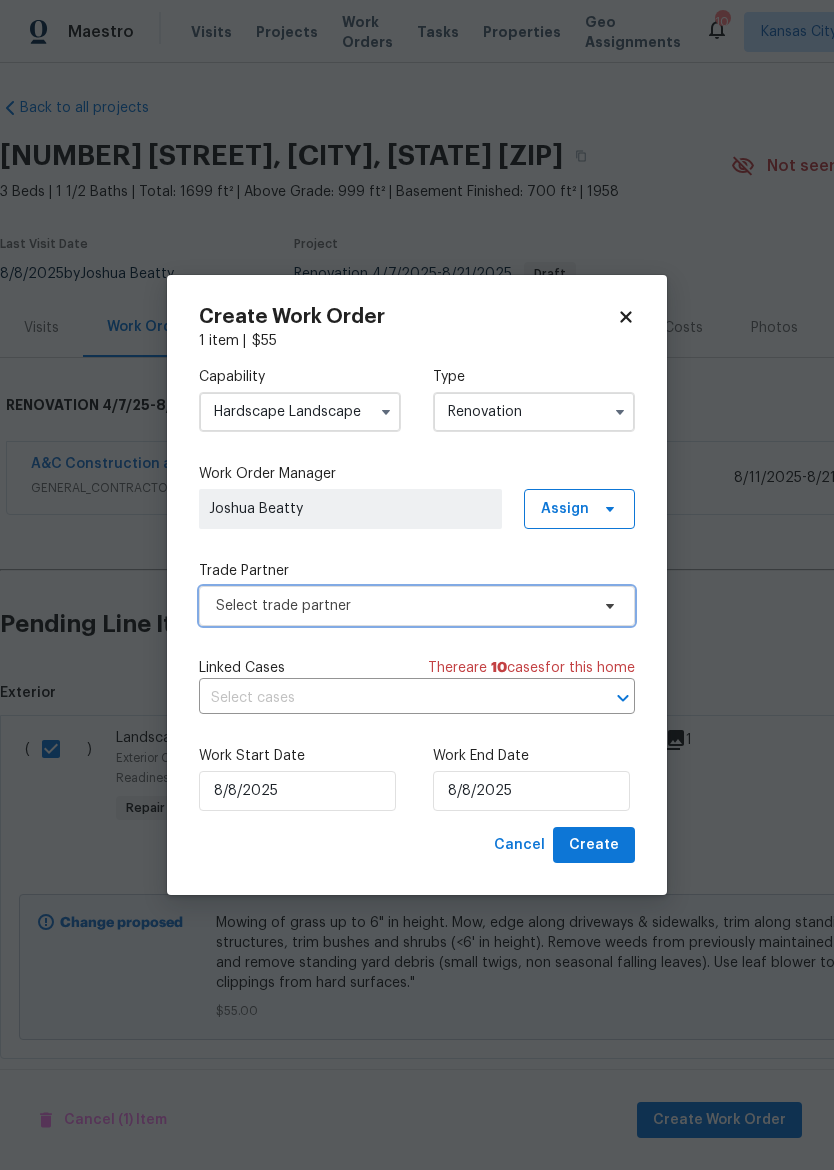 click on "Select trade partner" at bounding box center [402, 606] 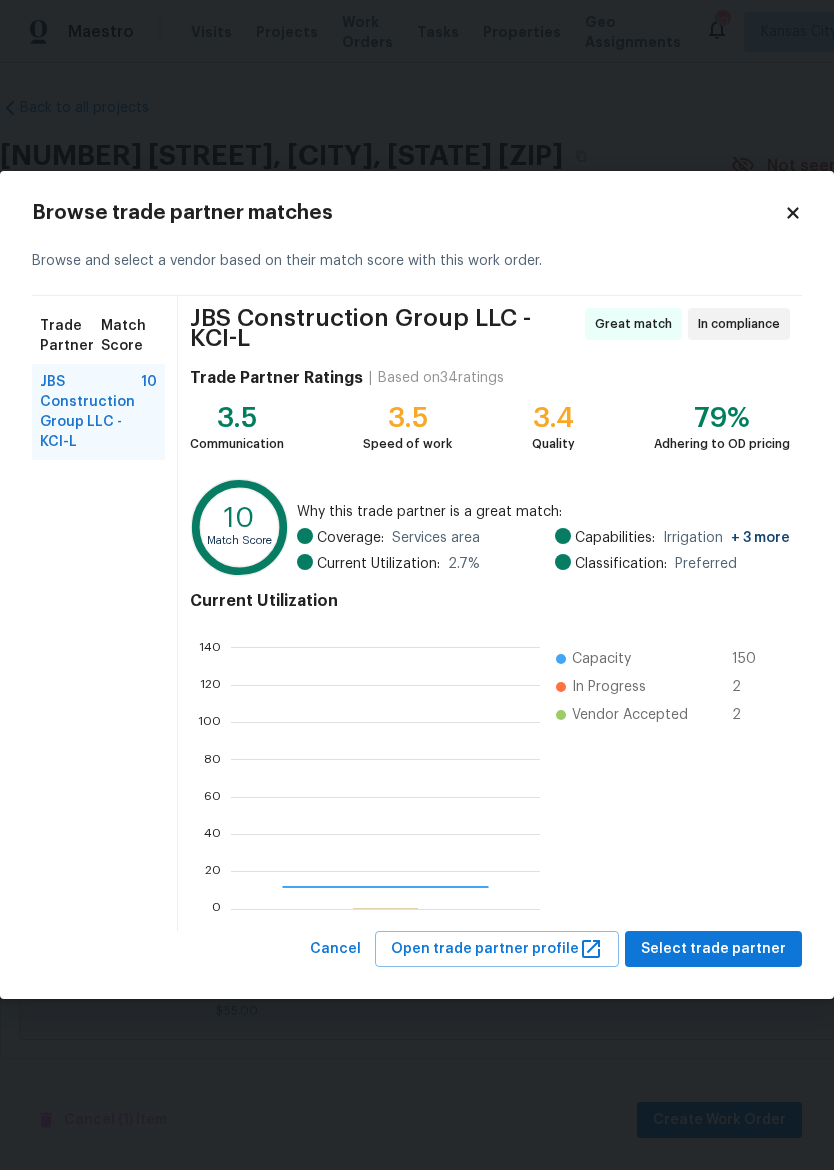 scroll, scrollTop: 2, scrollLeft: 2, axis: both 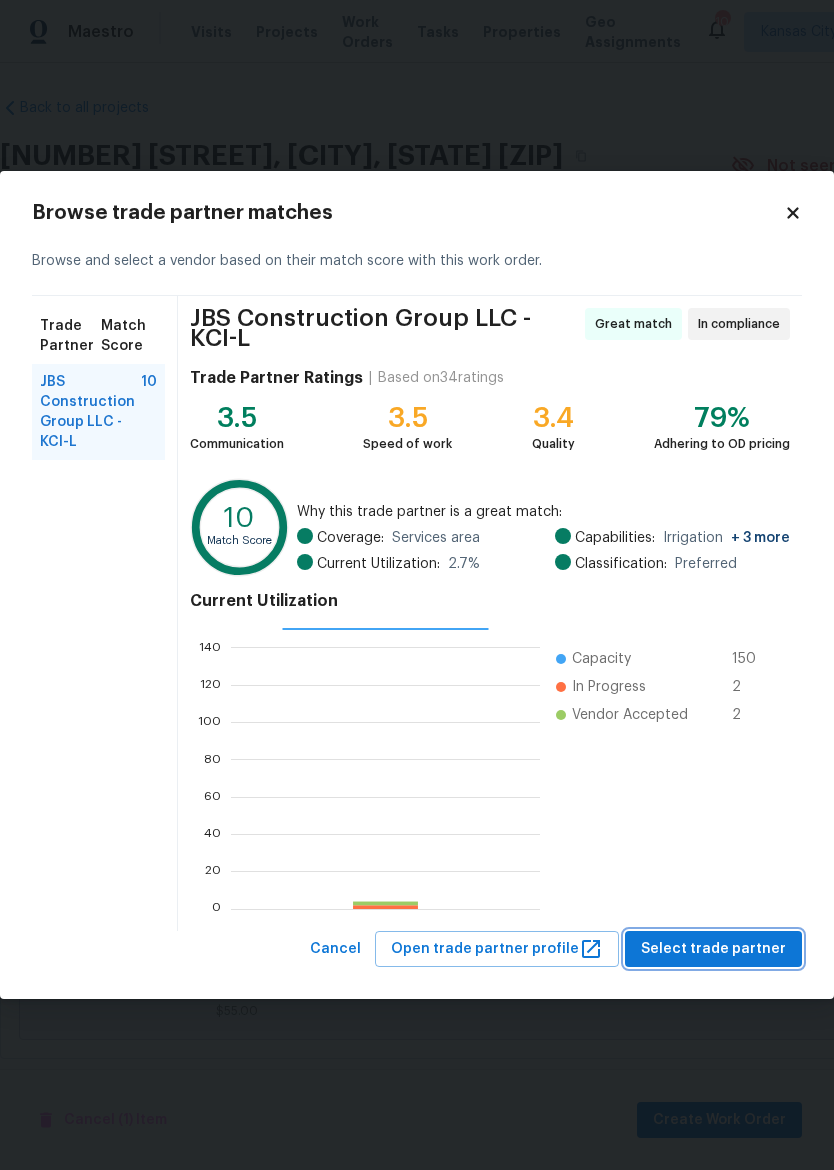 click on "Select trade partner" at bounding box center [713, 949] 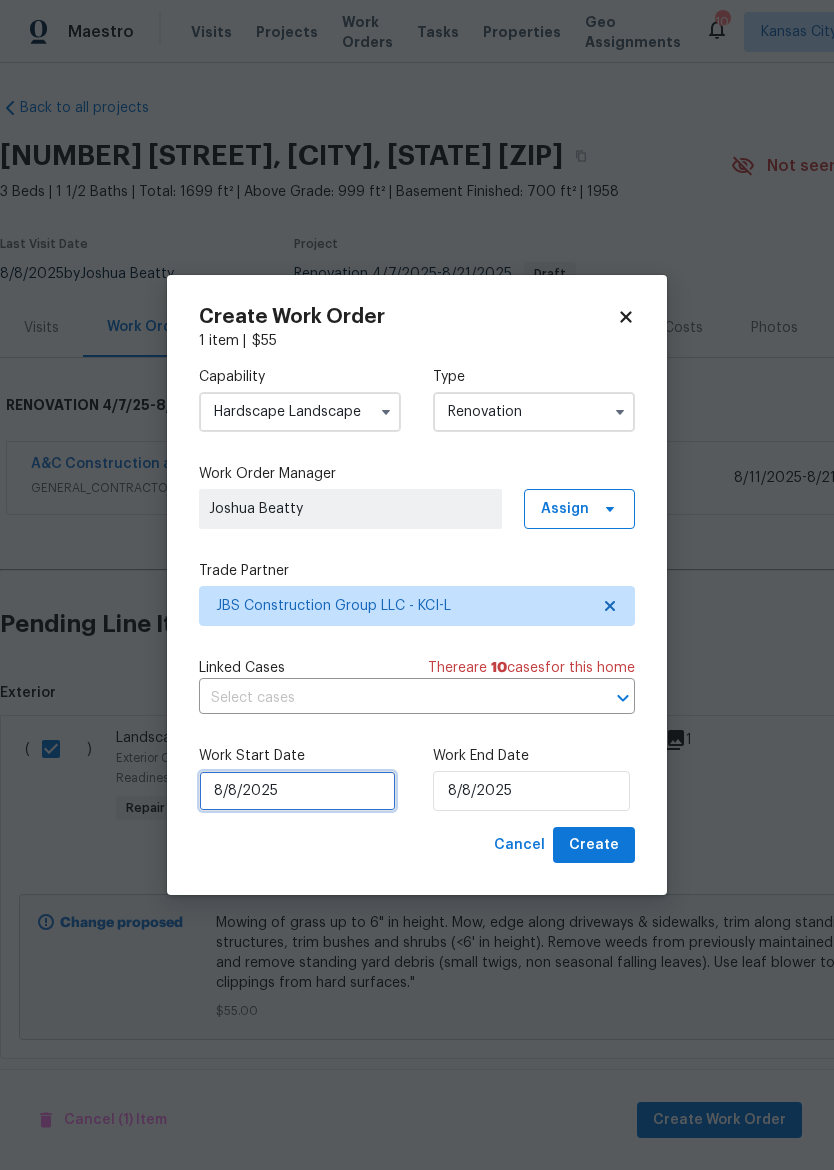 click on "8/8/2025" at bounding box center (297, 791) 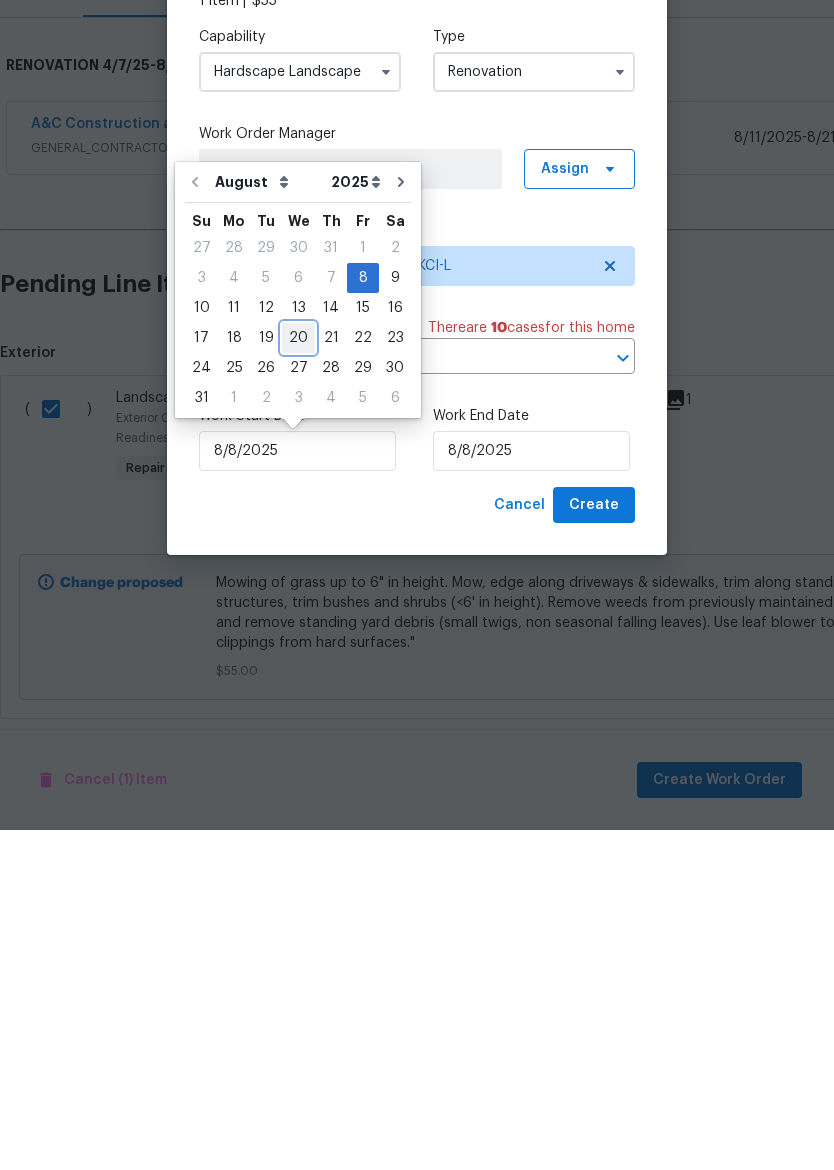 click on "20" at bounding box center [298, 678] 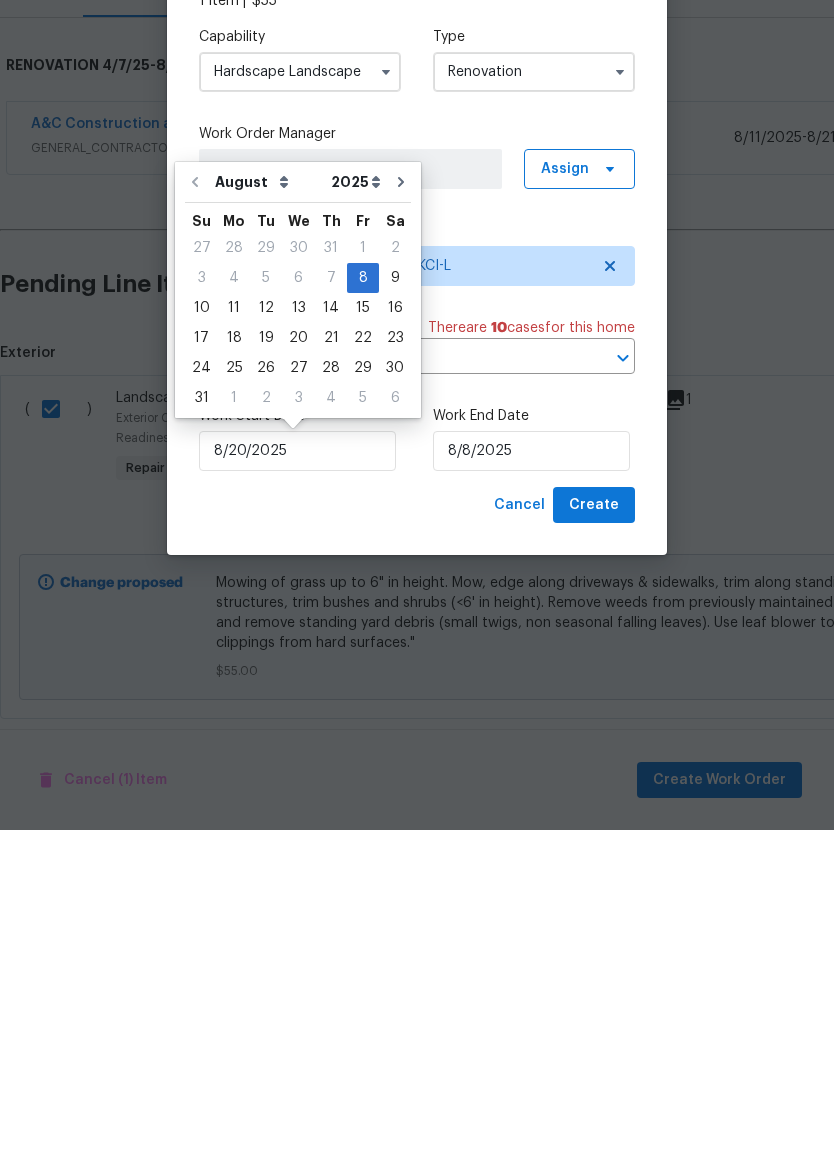 type on "8/20/2025" 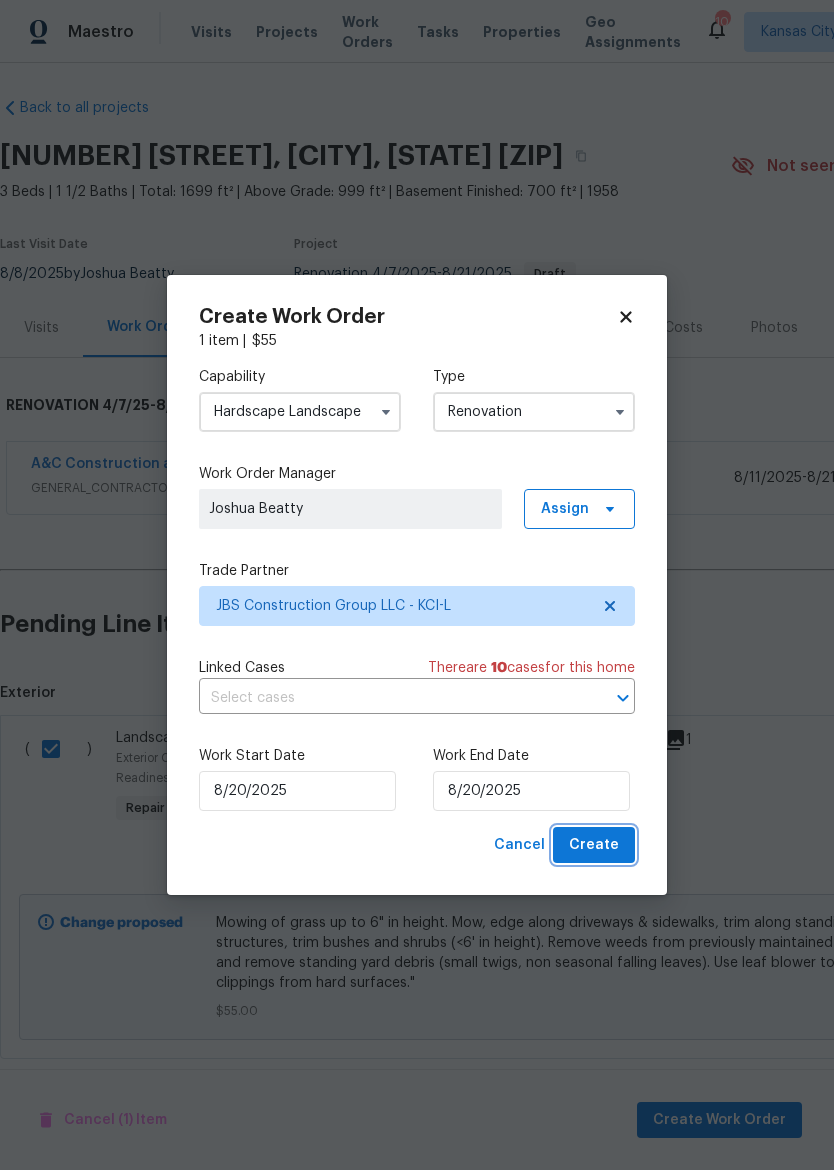 click on "Create" at bounding box center [594, 845] 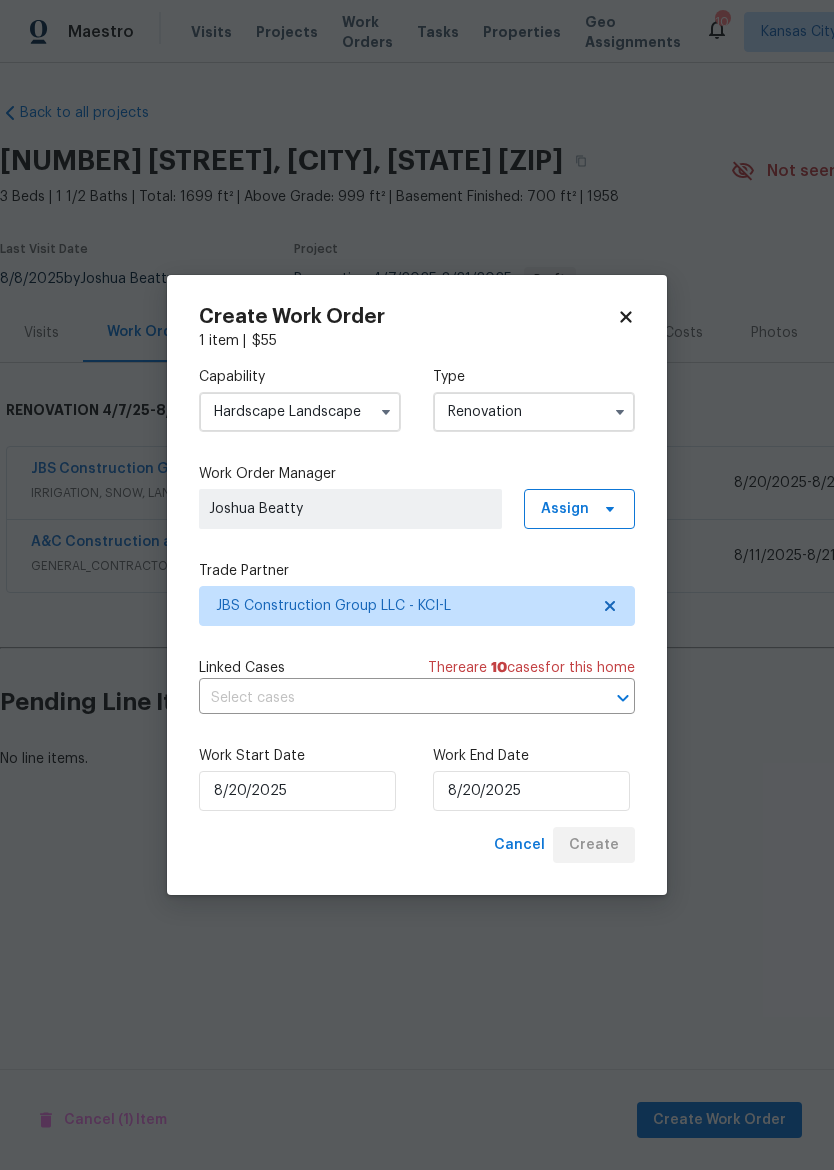 scroll, scrollTop: 0, scrollLeft: 0, axis: both 